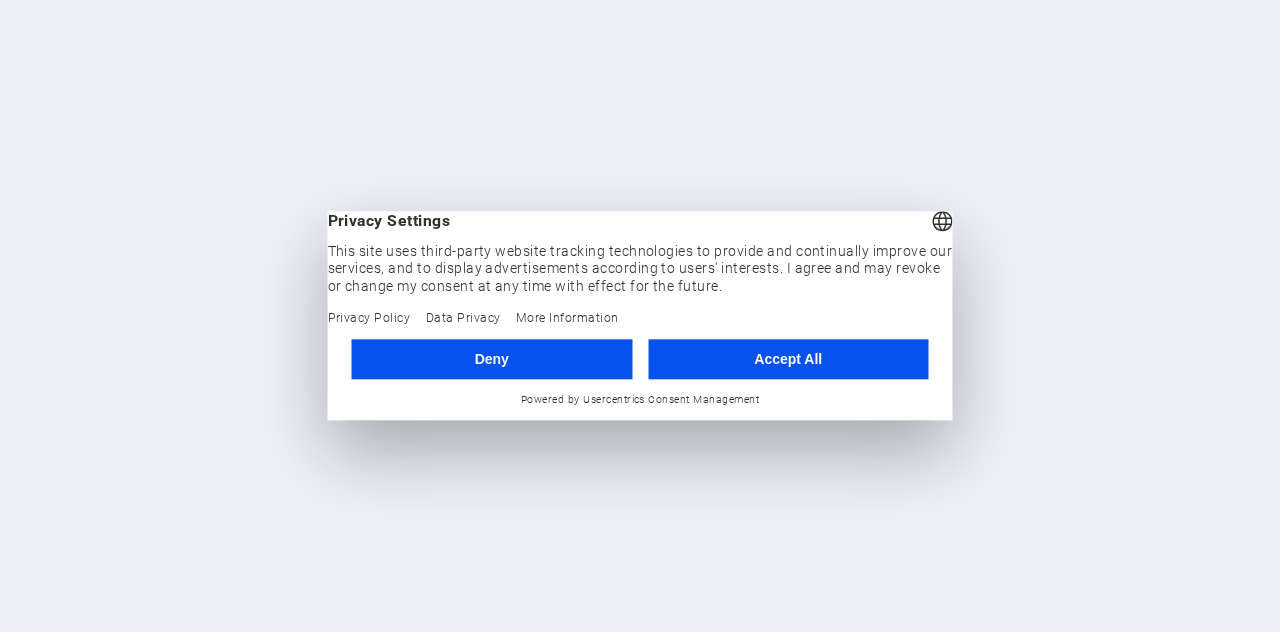 scroll, scrollTop: 0, scrollLeft: 0, axis: both 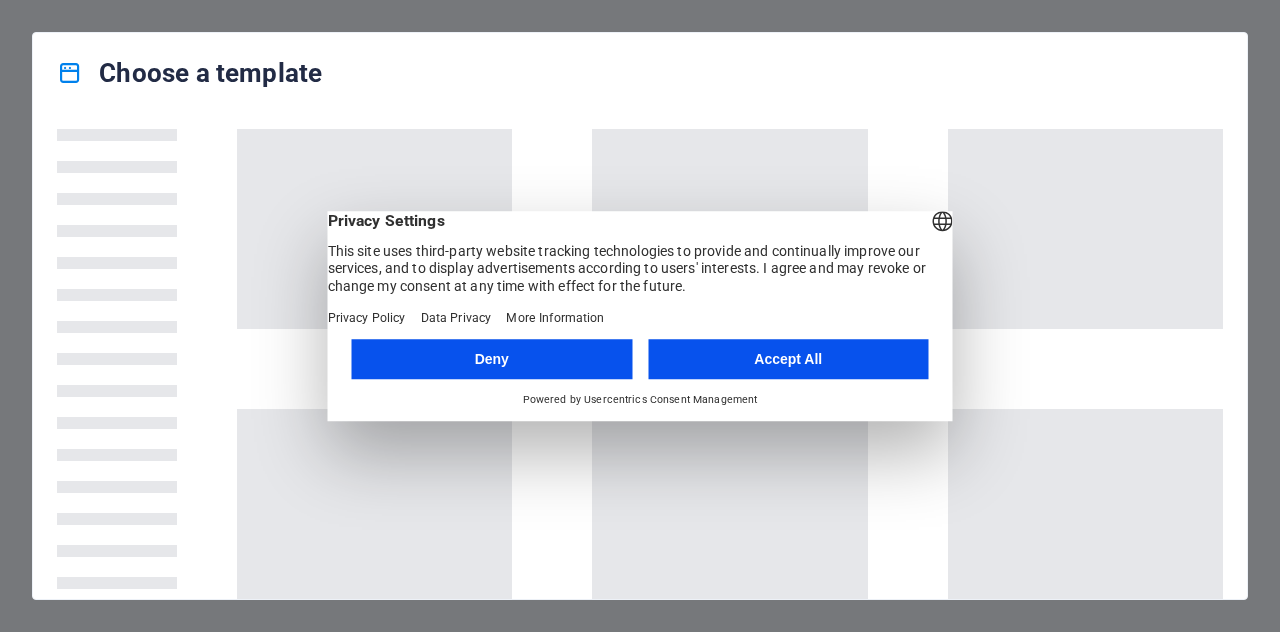 click on "Accept All" at bounding box center [788, 359] 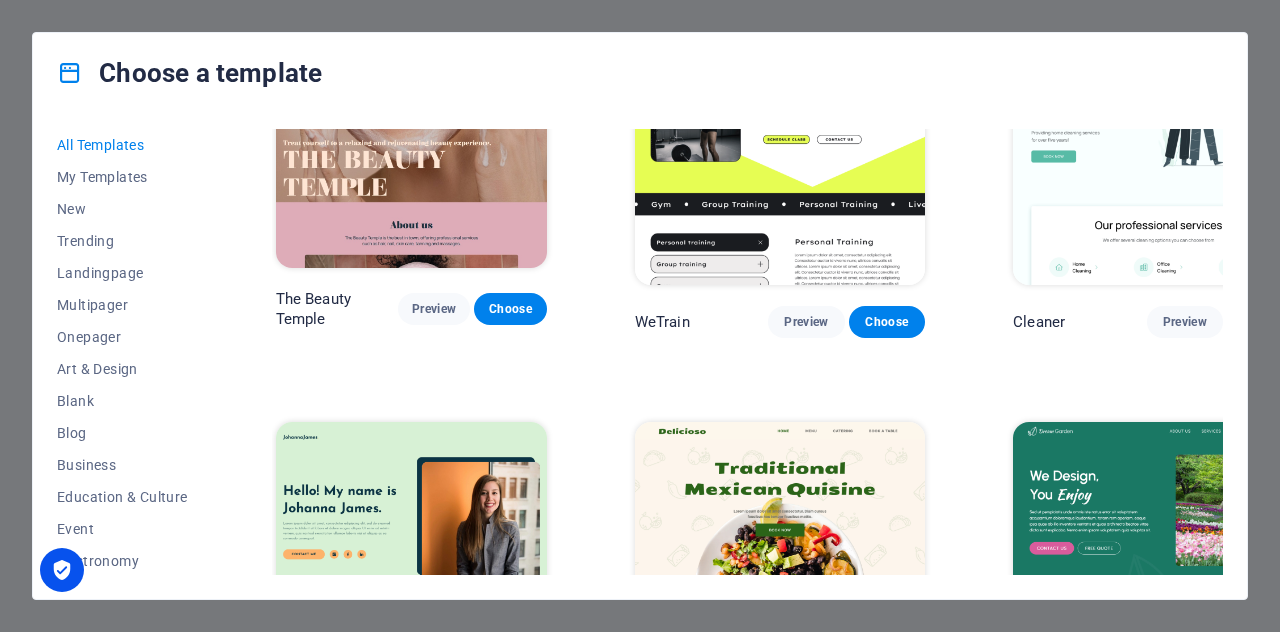 scroll, scrollTop: 2154, scrollLeft: 0, axis: vertical 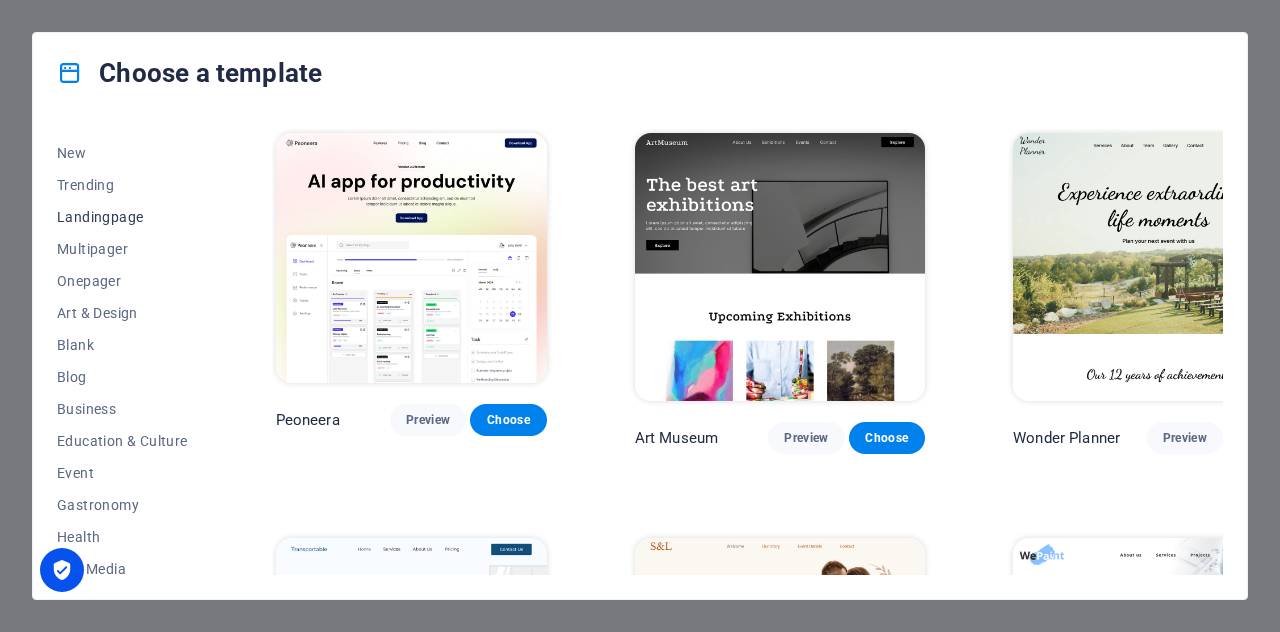 click on "Landingpage" at bounding box center (122, 217) 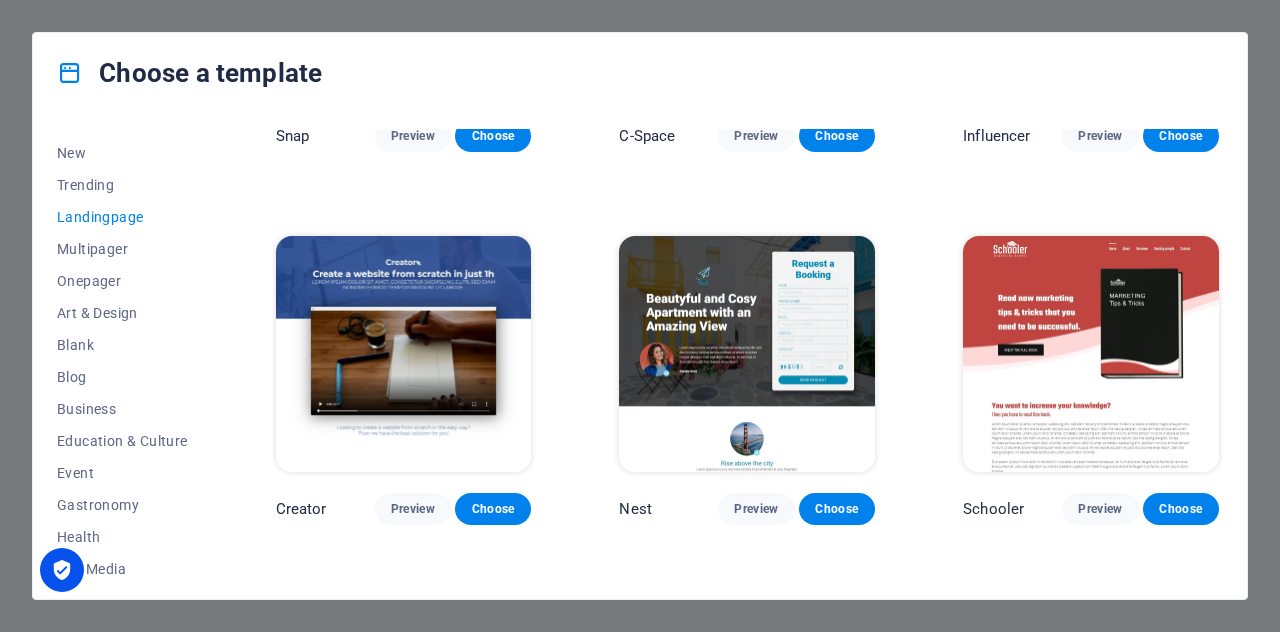 scroll, scrollTop: 1759, scrollLeft: 0, axis: vertical 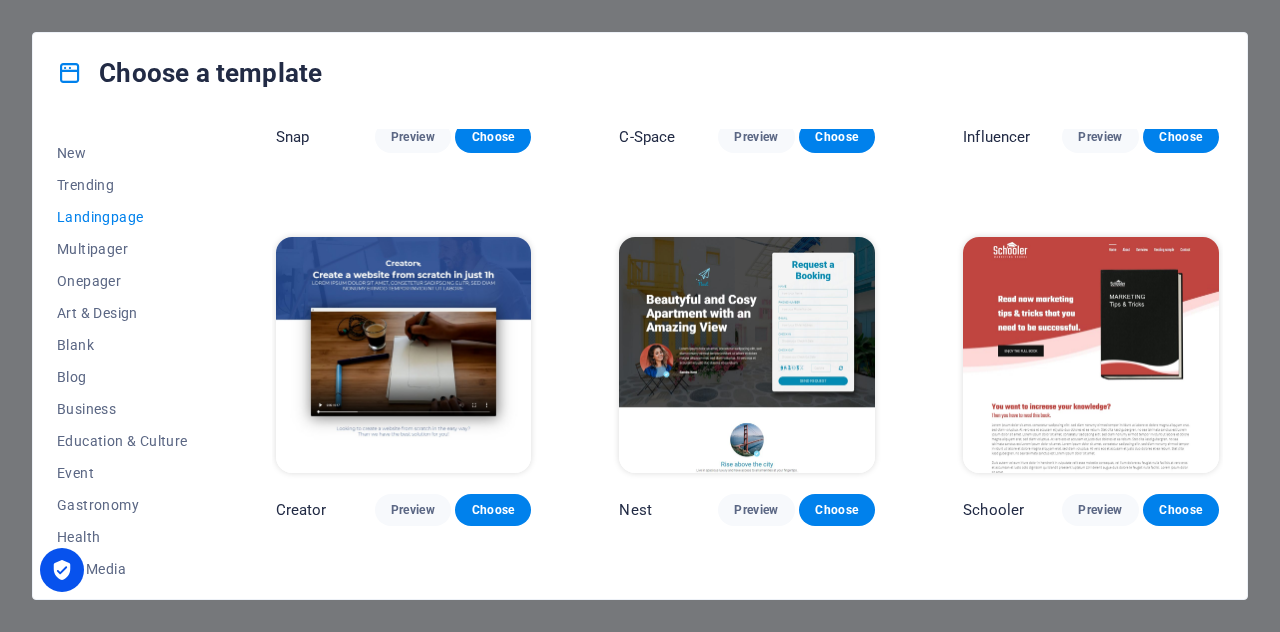 drag, startPoint x: 210, startPoint y: 275, endPoint x: 212, endPoint y: 307, distance: 32.06244 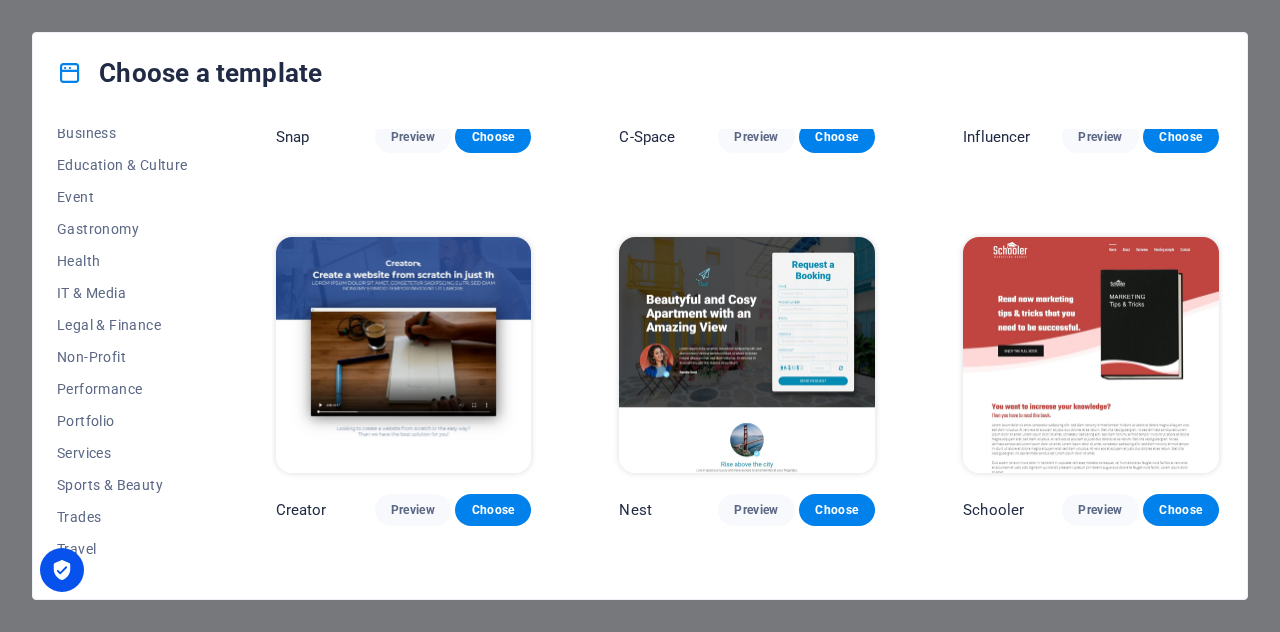 scroll, scrollTop: 336, scrollLeft: 0, axis: vertical 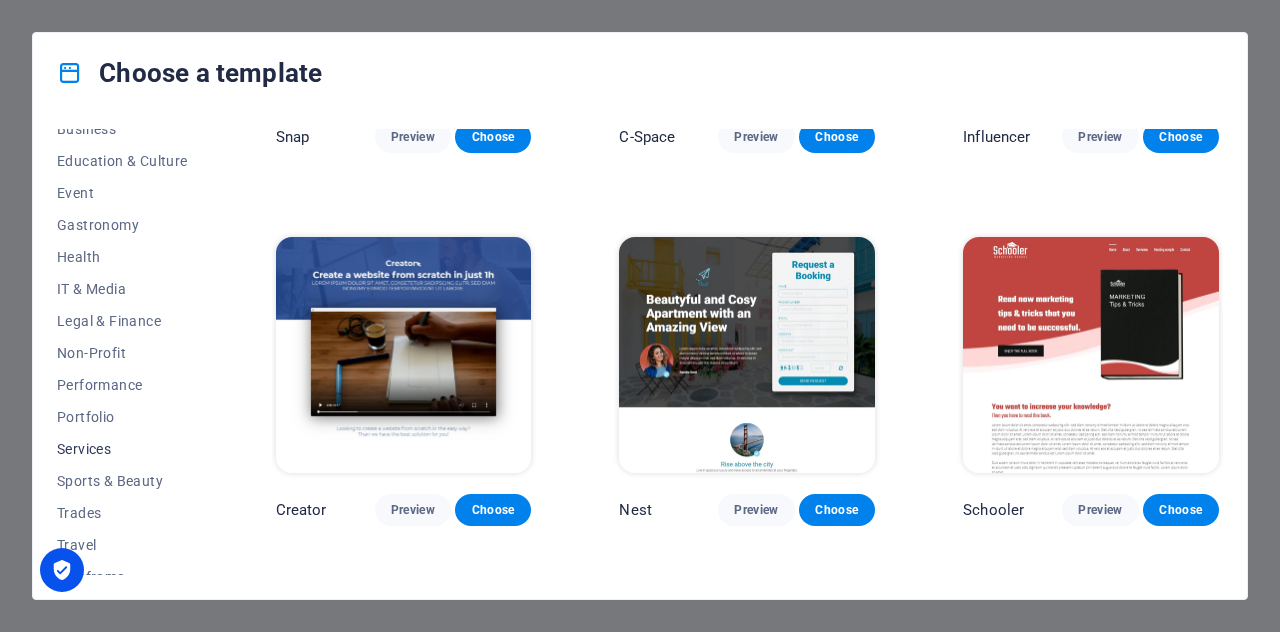 click on "Services" at bounding box center [122, 449] 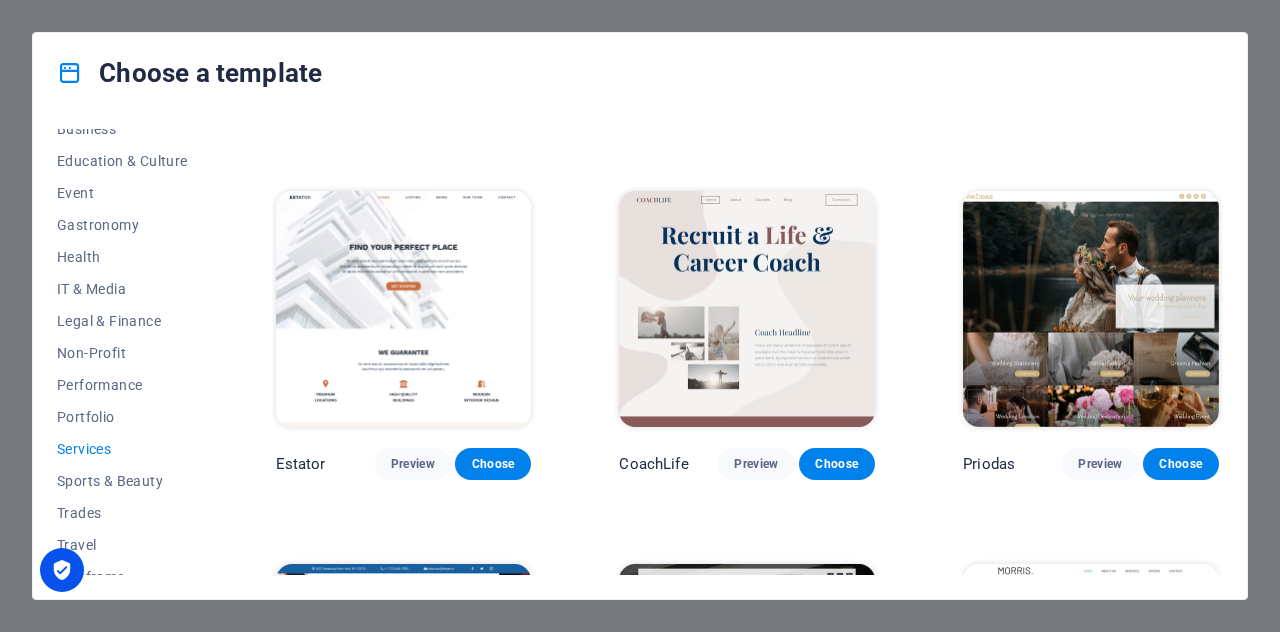 scroll, scrollTop: 698, scrollLeft: 0, axis: vertical 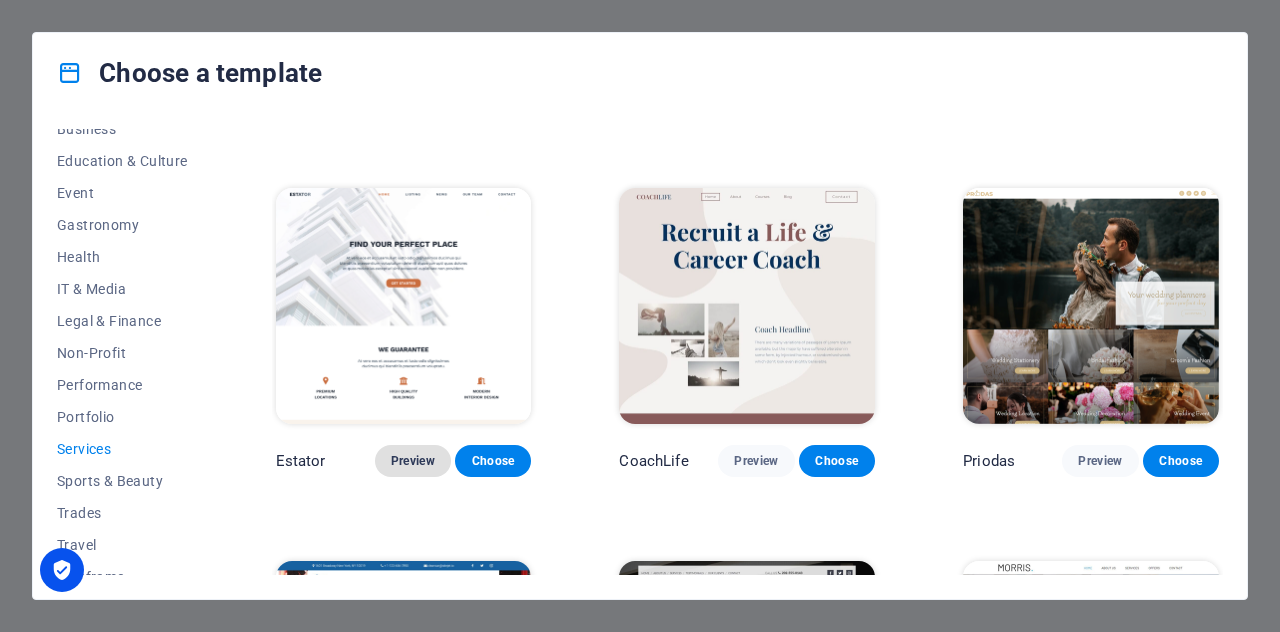 click on "Preview" at bounding box center (413, 461) 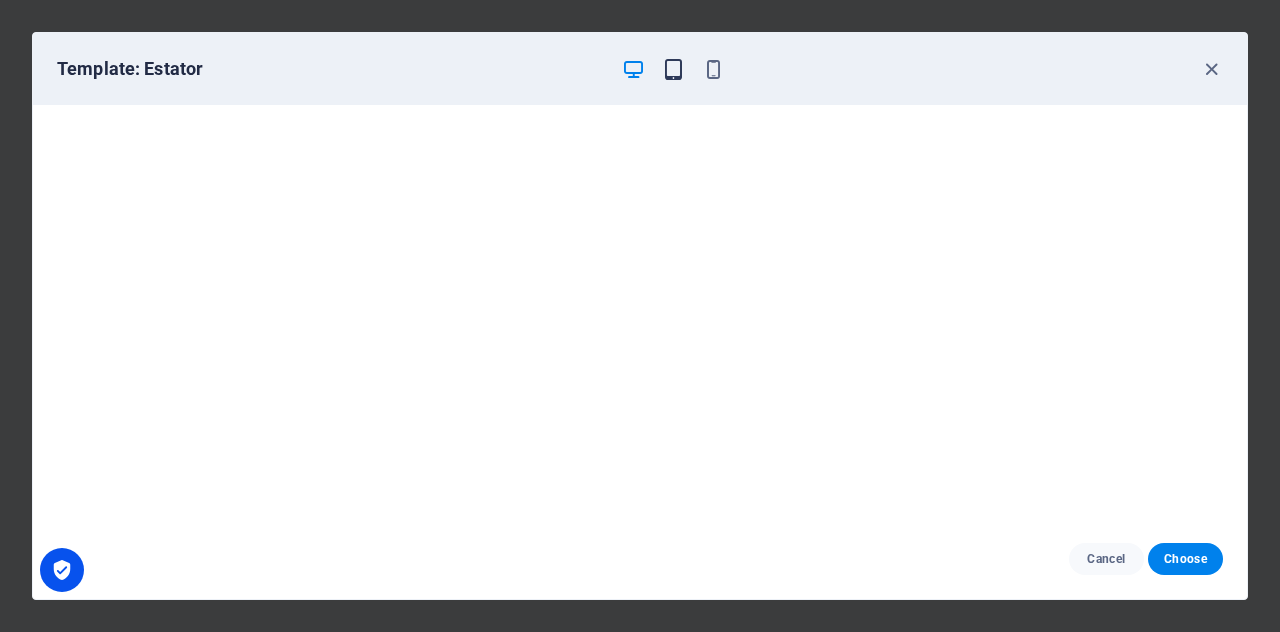 click at bounding box center [673, 69] 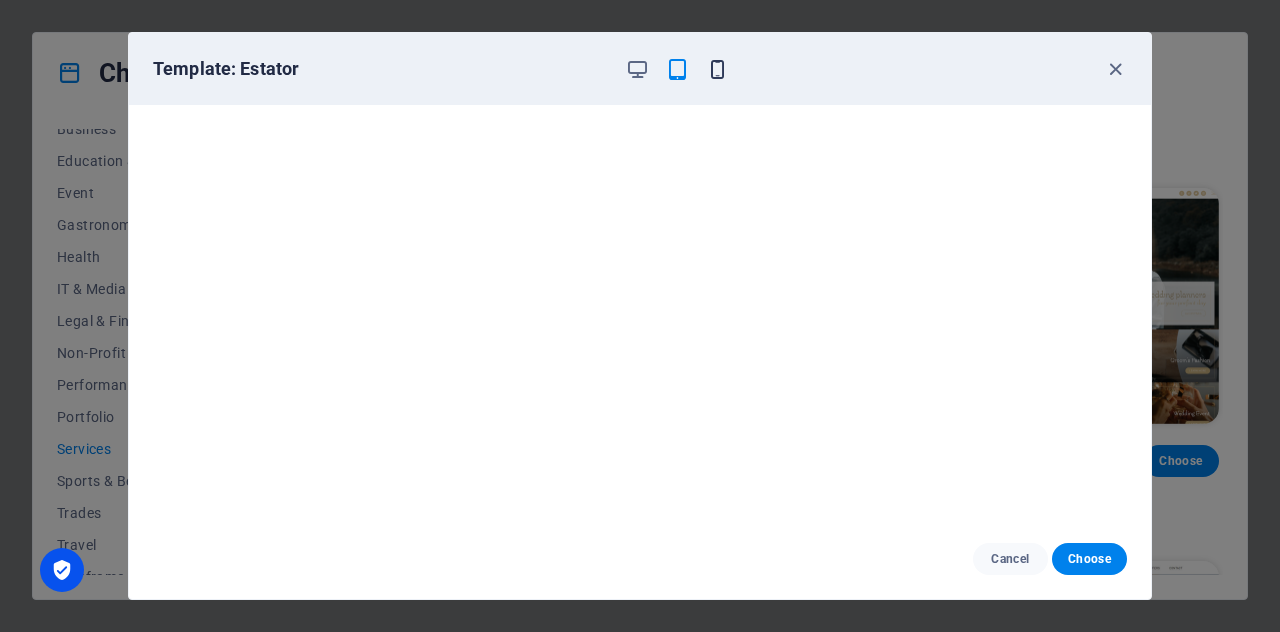 click at bounding box center (717, 69) 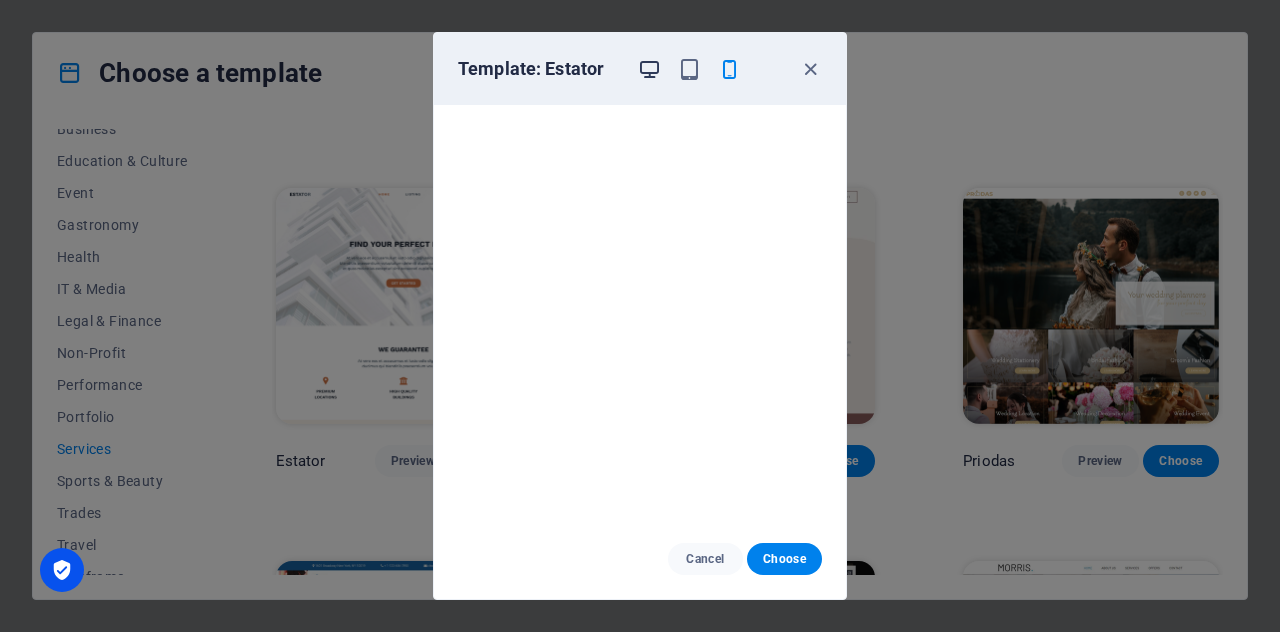 click at bounding box center [649, 69] 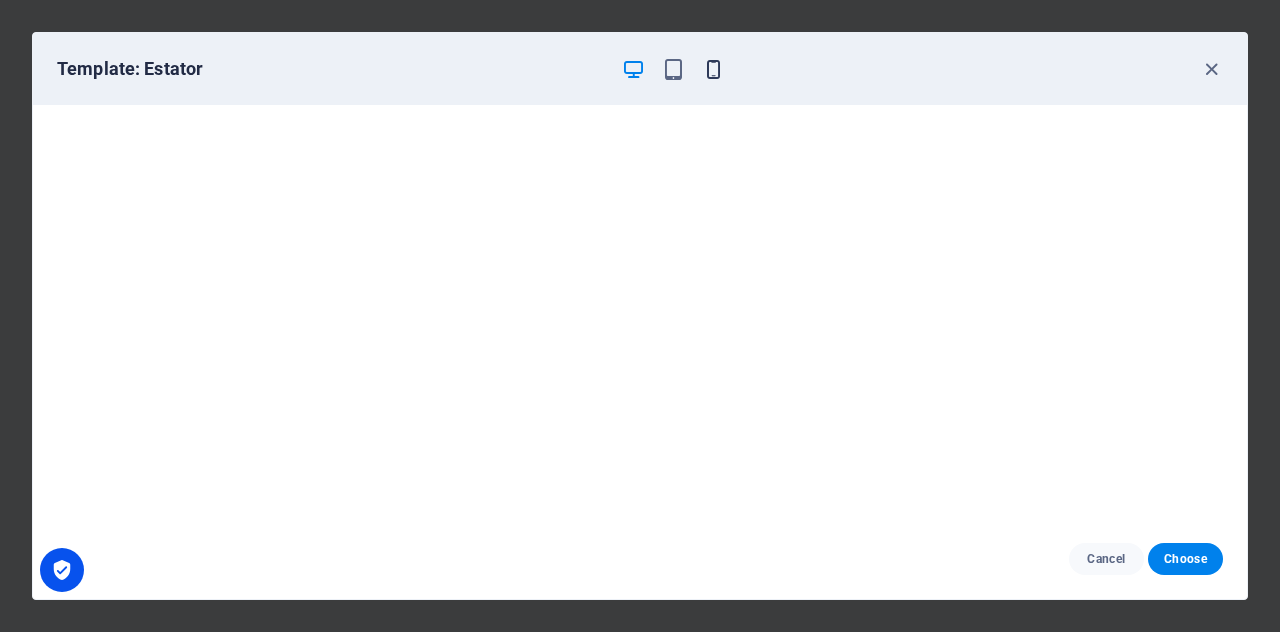 click at bounding box center (713, 69) 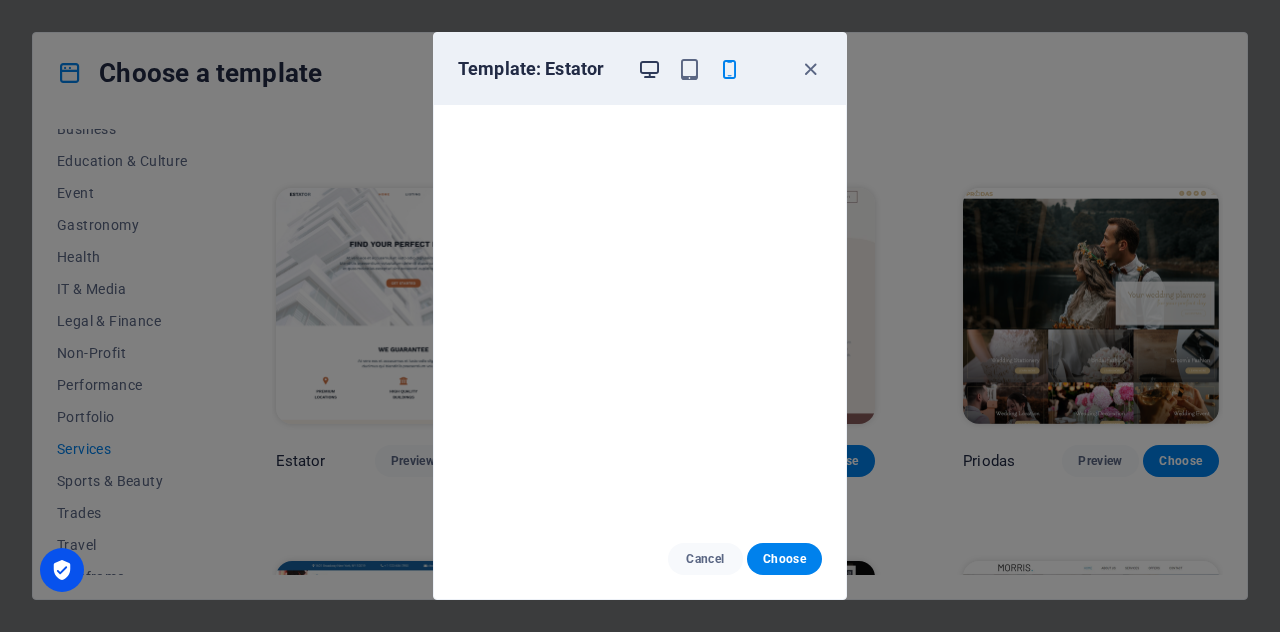 click at bounding box center [649, 69] 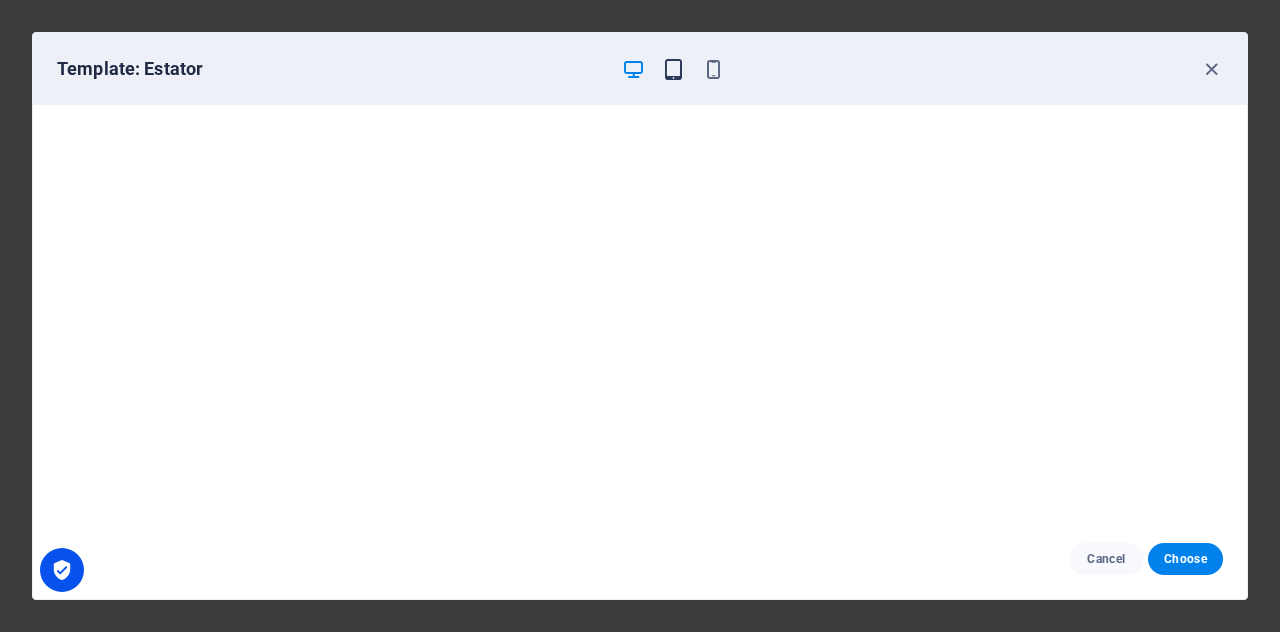 click at bounding box center (673, 69) 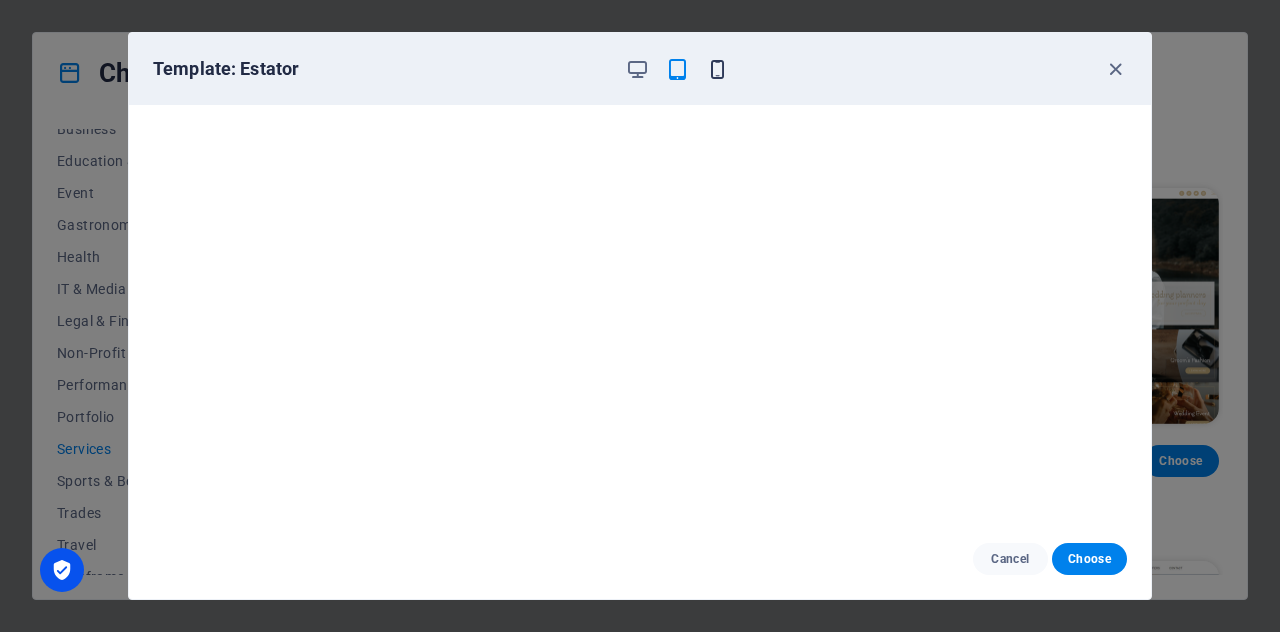 click at bounding box center (717, 69) 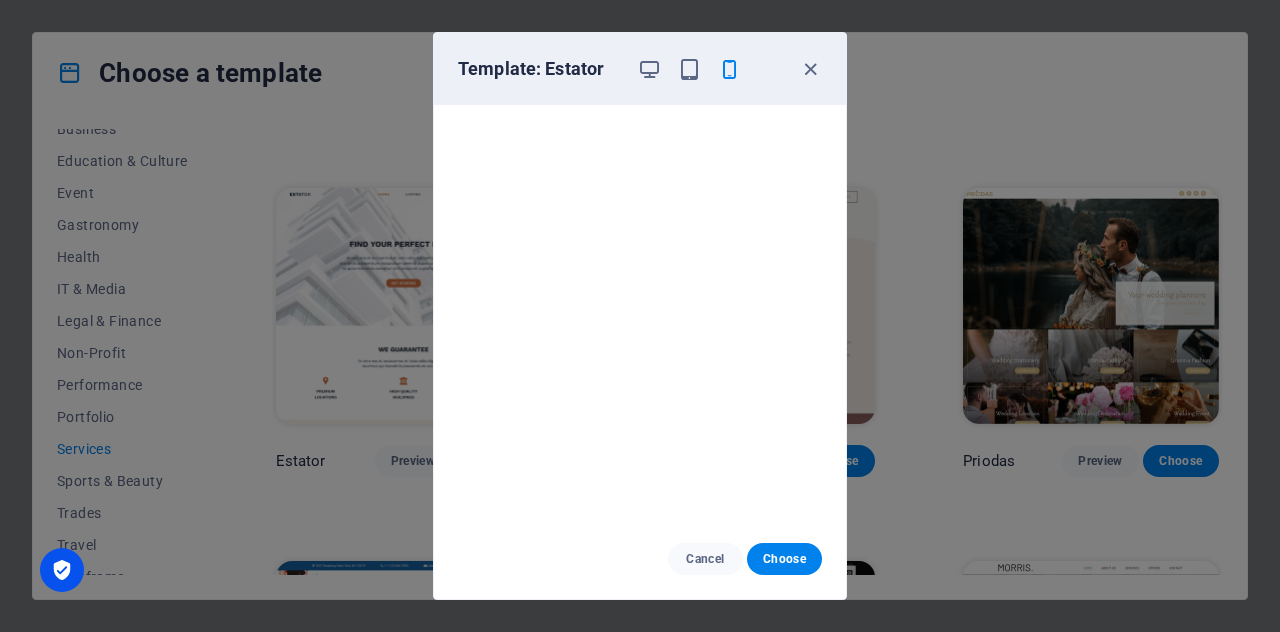scroll, scrollTop: 0, scrollLeft: 0, axis: both 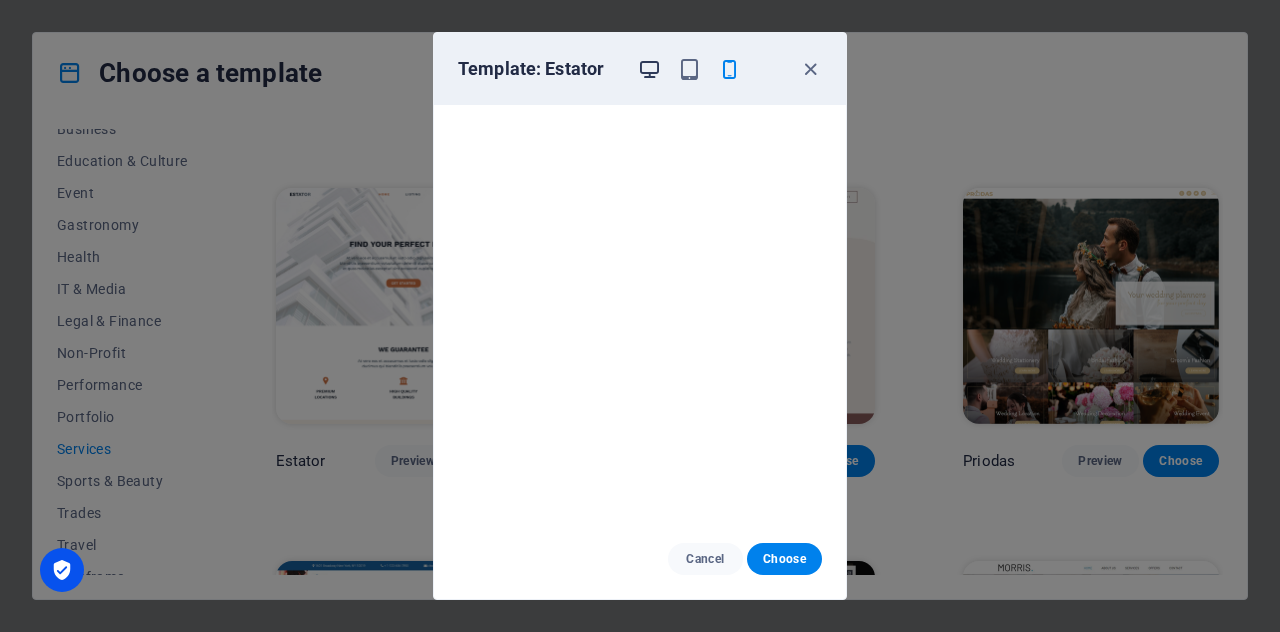 click at bounding box center [649, 69] 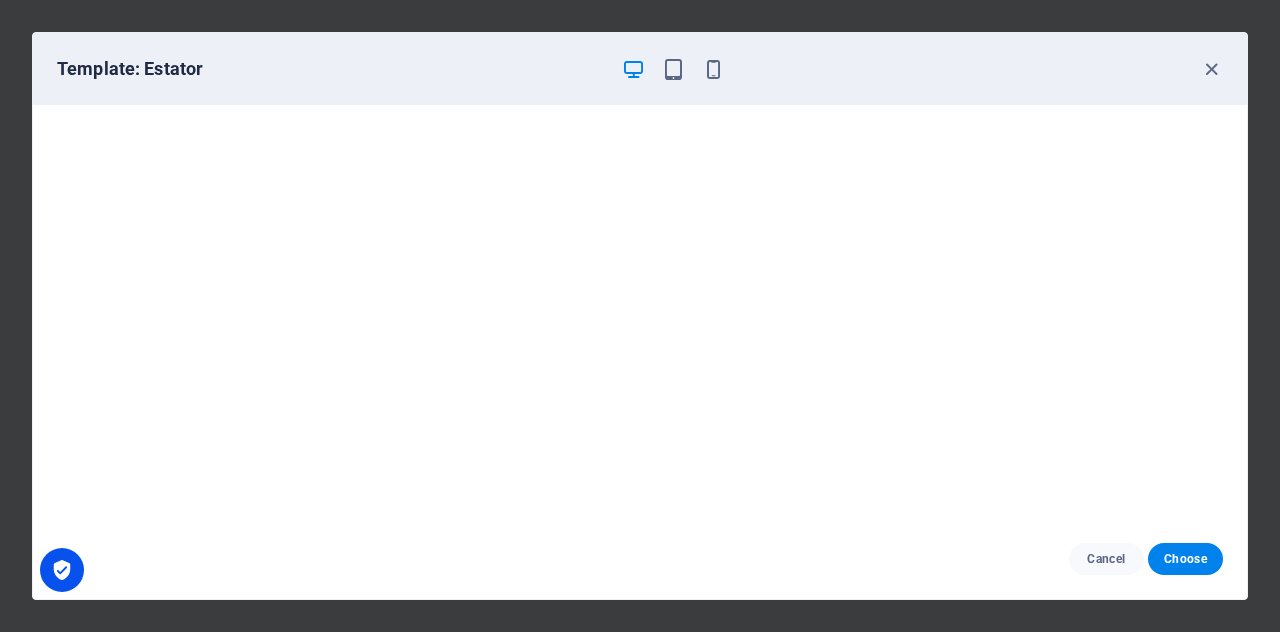 scroll, scrollTop: 4, scrollLeft: 0, axis: vertical 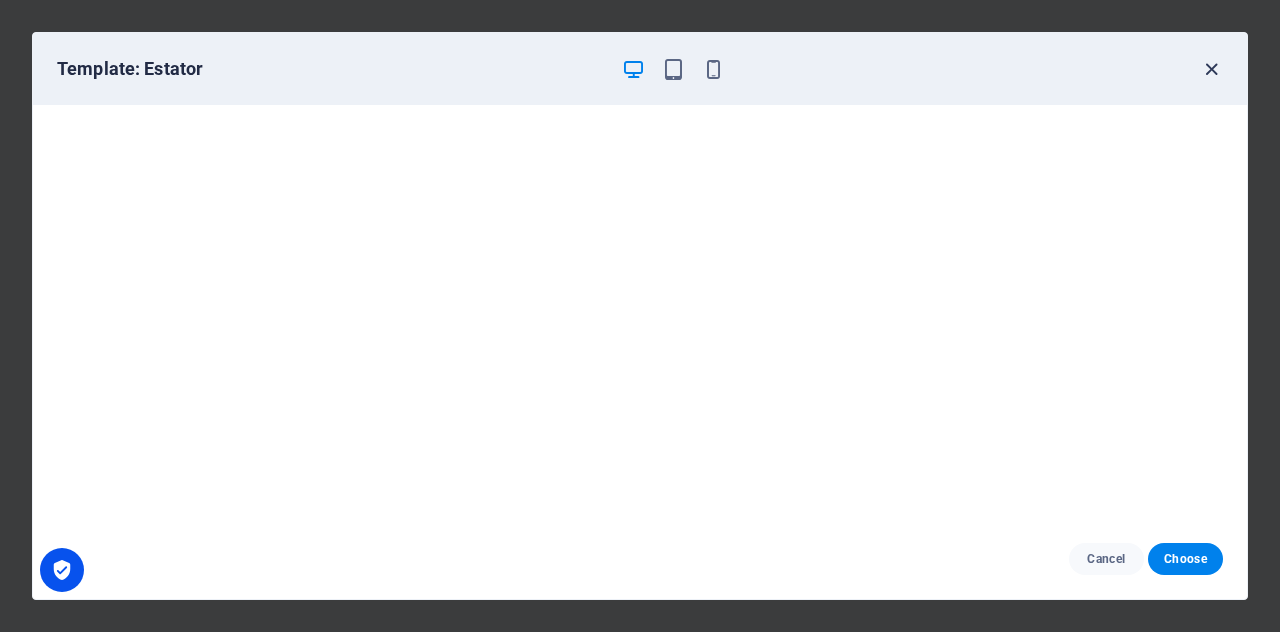click at bounding box center [1211, 69] 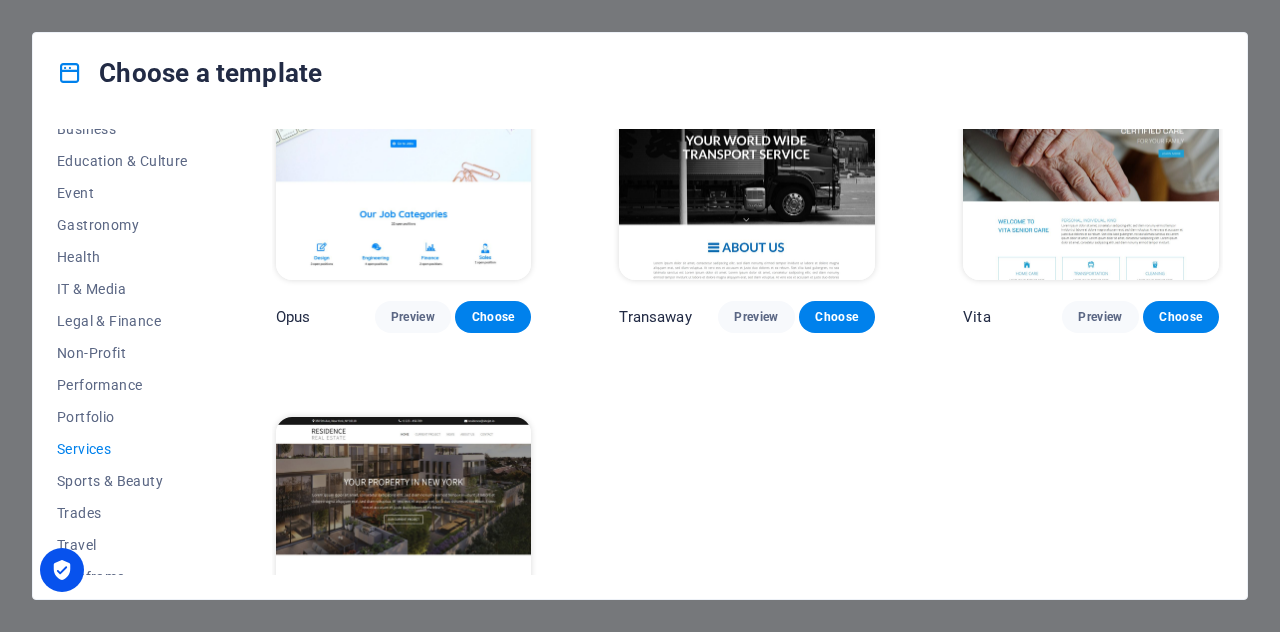 scroll, scrollTop: 2081, scrollLeft: 0, axis: vertical 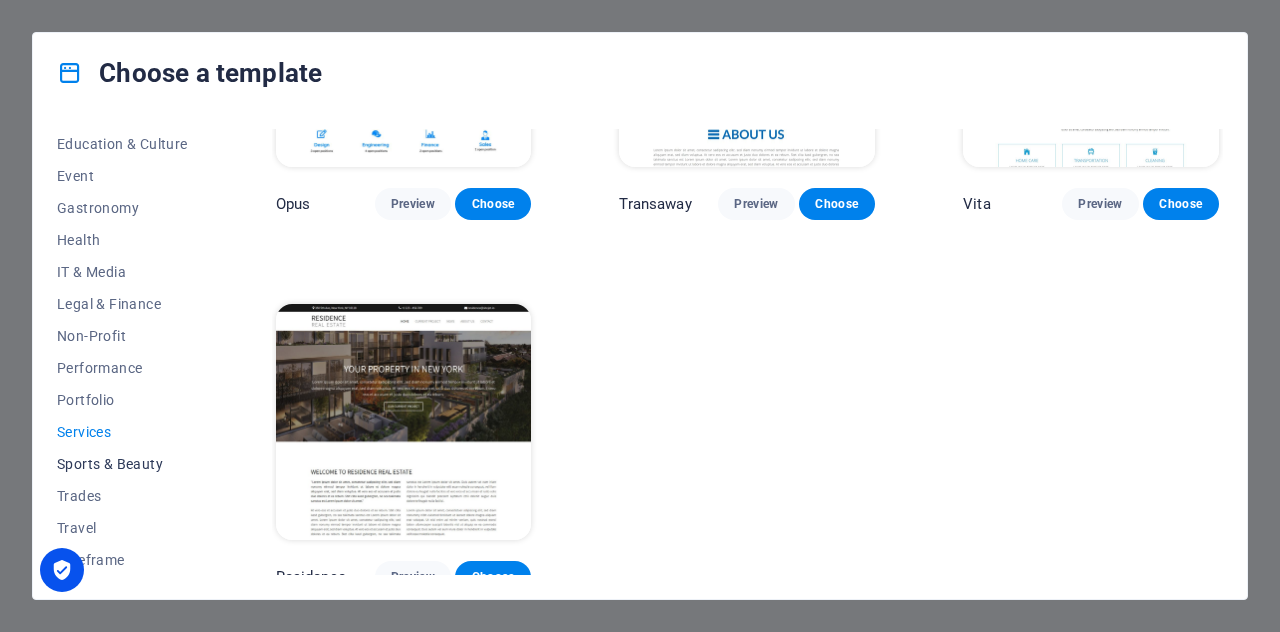click on "Sports & Beauty" at bounding box center (122, 464) 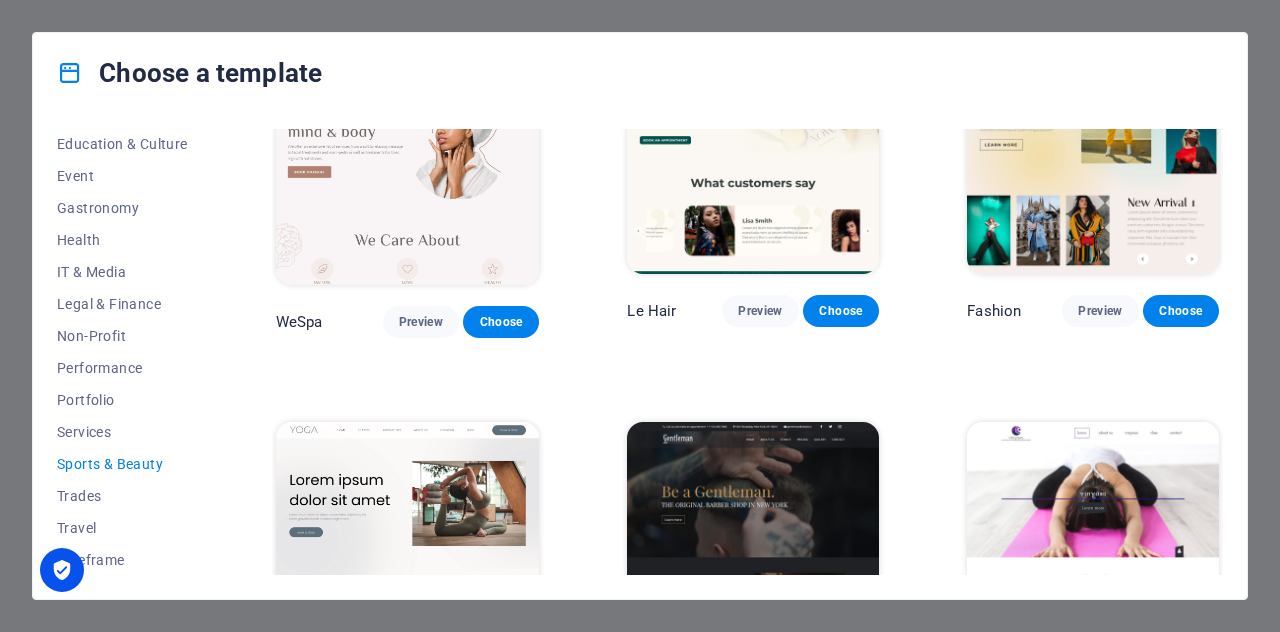 scroll, scrollTop: 494, scrollLeft: 0, axis: vertical 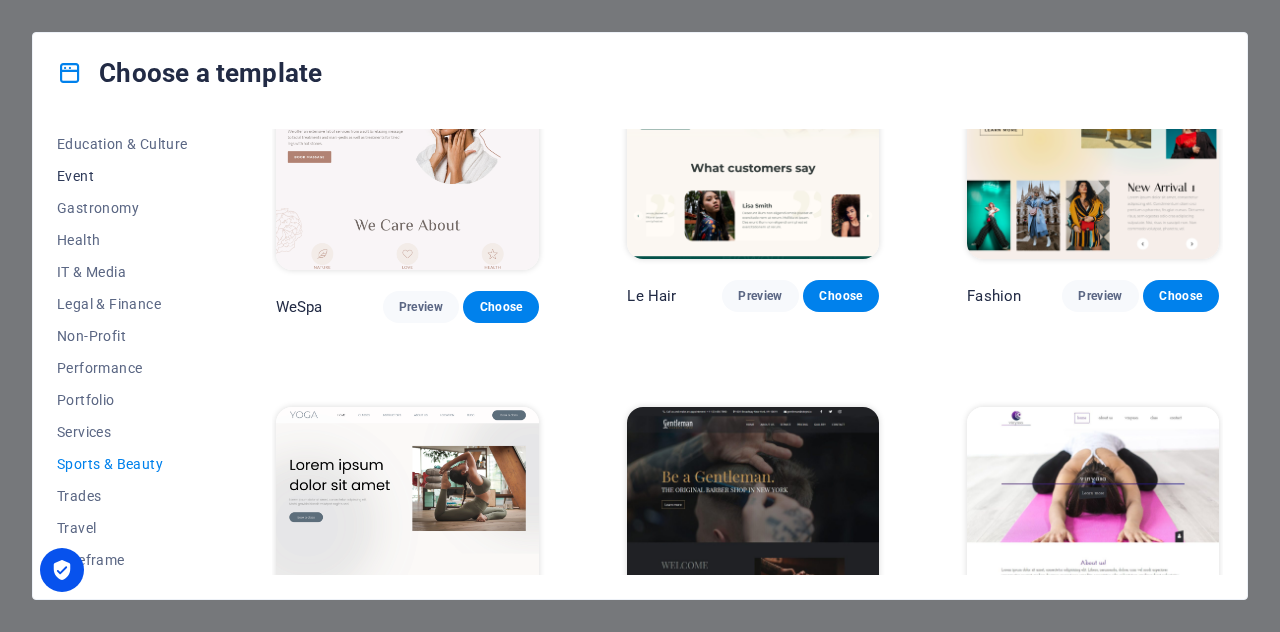 click on "Event" at bounding box center [122, 176] 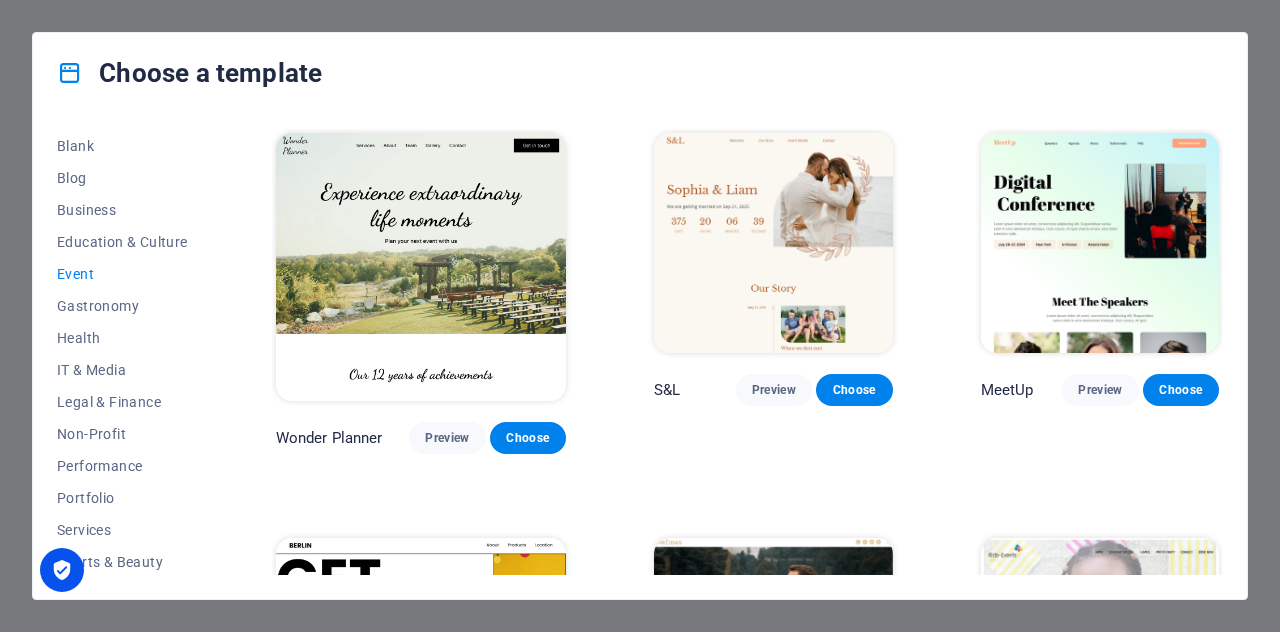 scroll, scrollTop: 0, scrollLeft: 0, axis: both 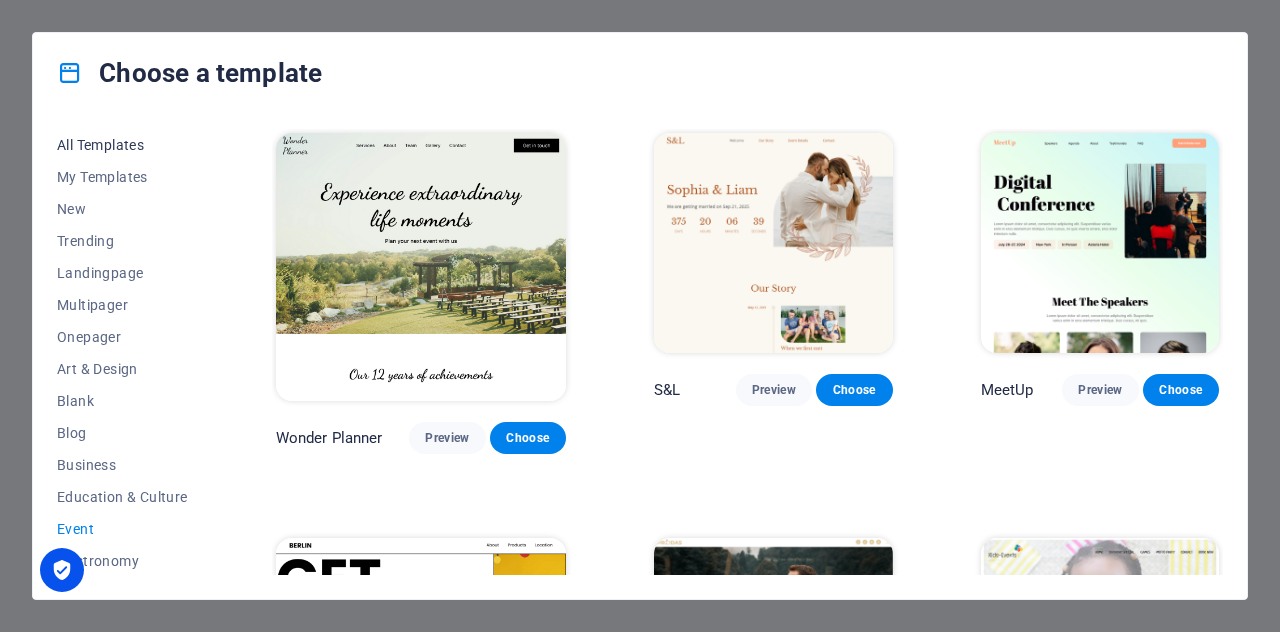 click on "All Templates" at bounding box center [122, 145] 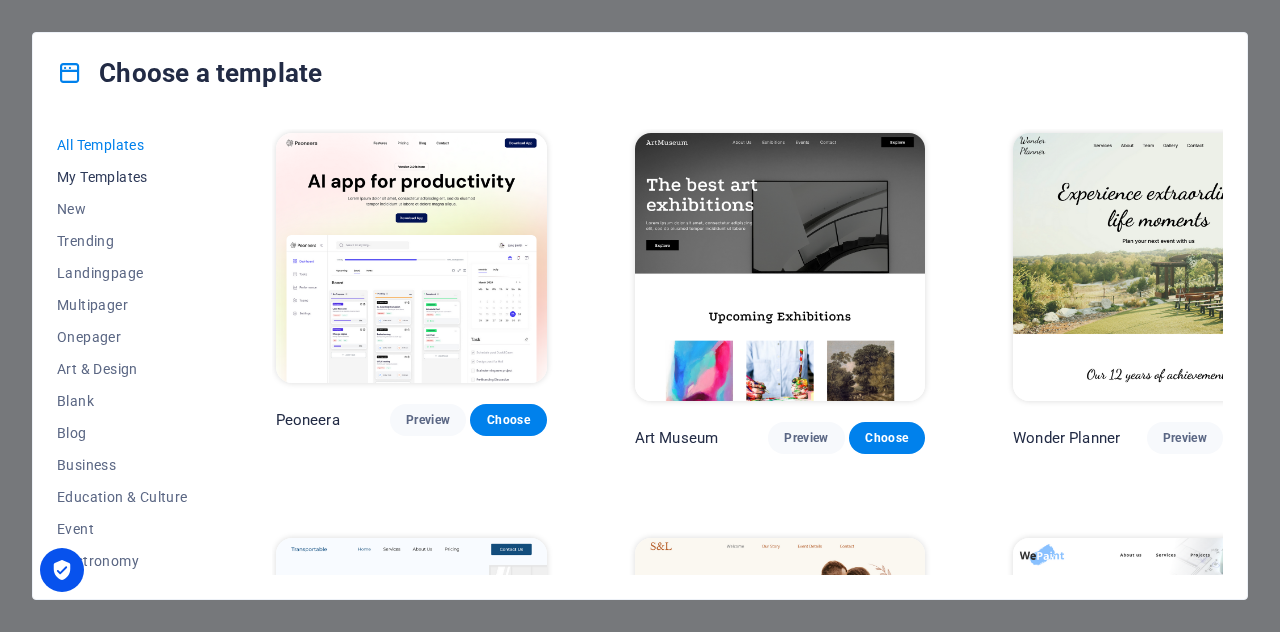 click on "My Templates" at bounding box center [122, 177] 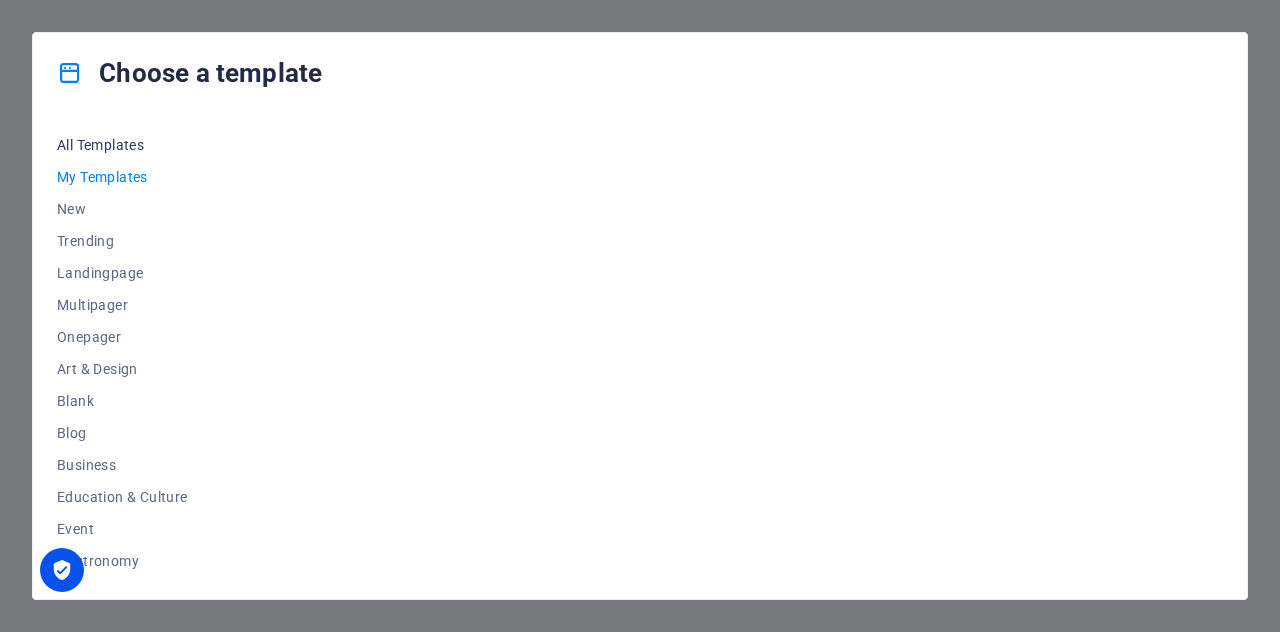 click on "All Templates" at bounding box center (122, 145) 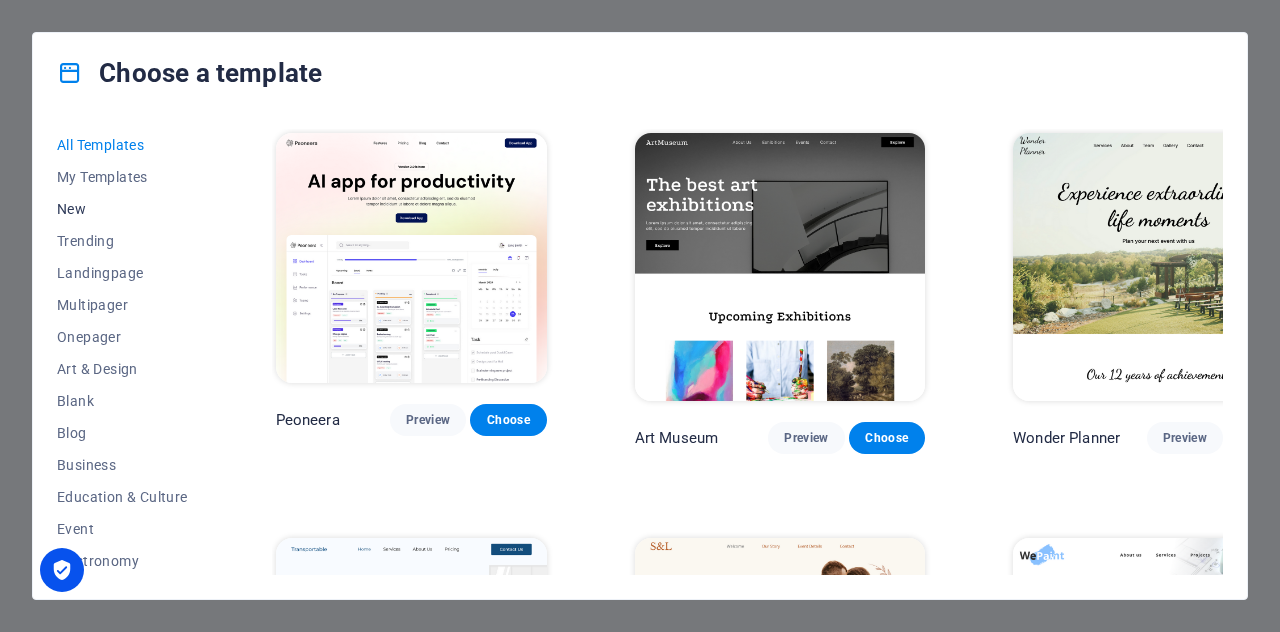 click on "New" at bounding box center [122, 209] 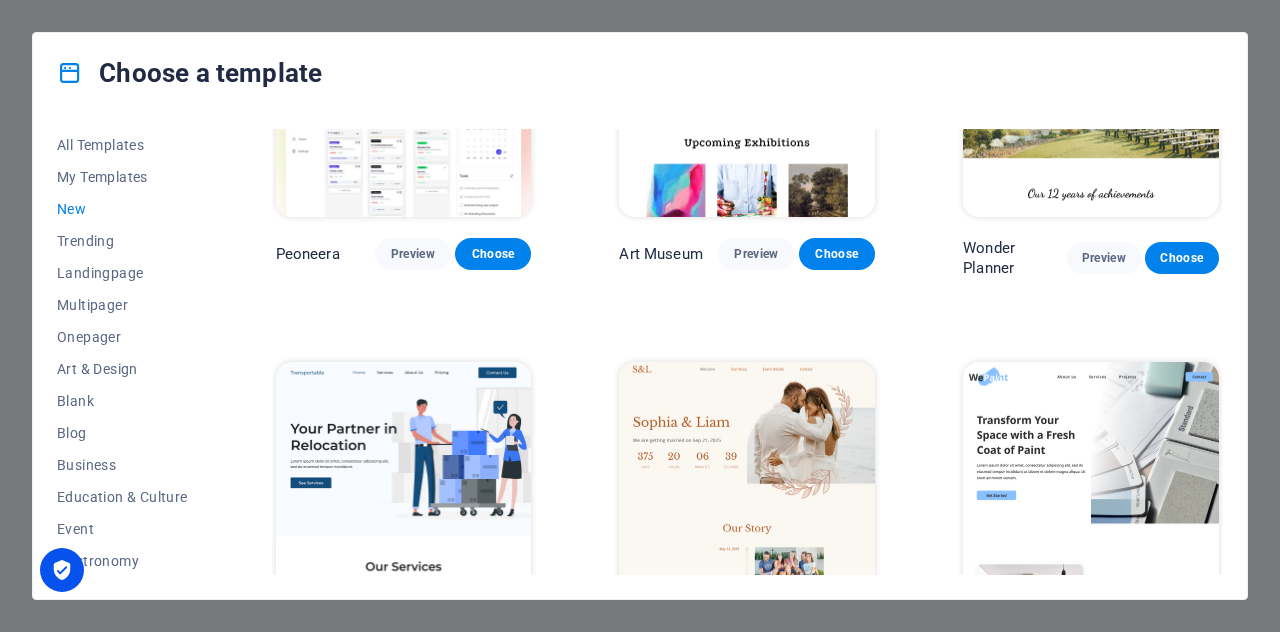 scroll, scrollTop: 0, scrollLeft: 0, axis: both 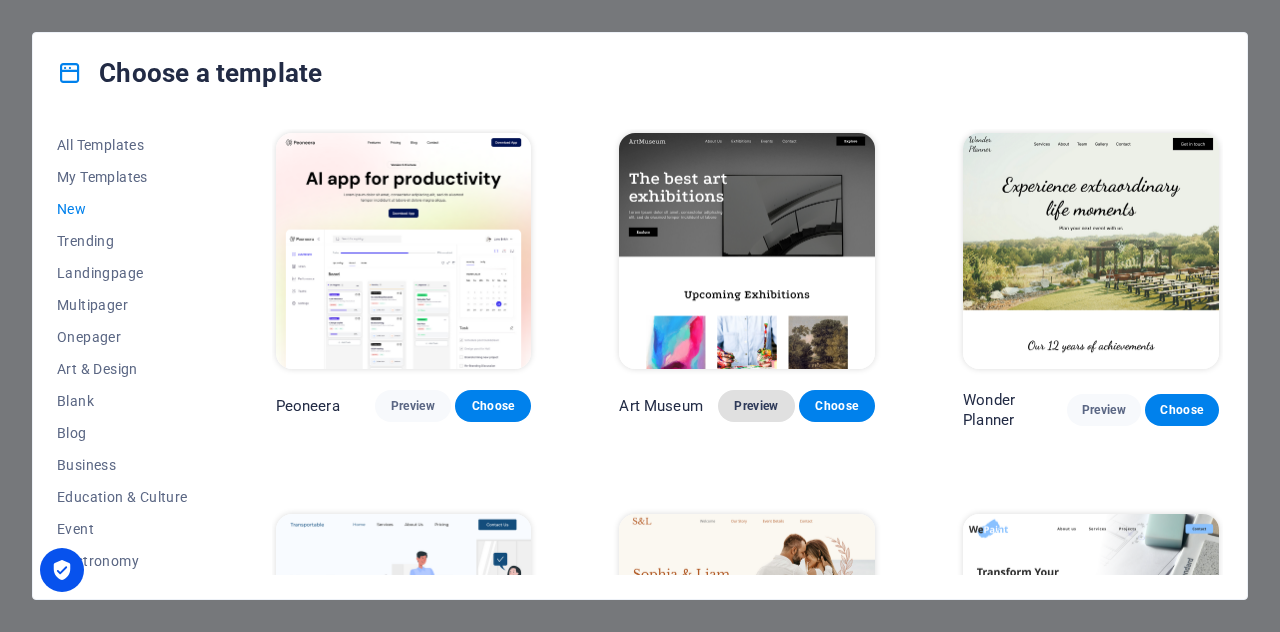 click on "Preview" at bounding box center (756, 406) 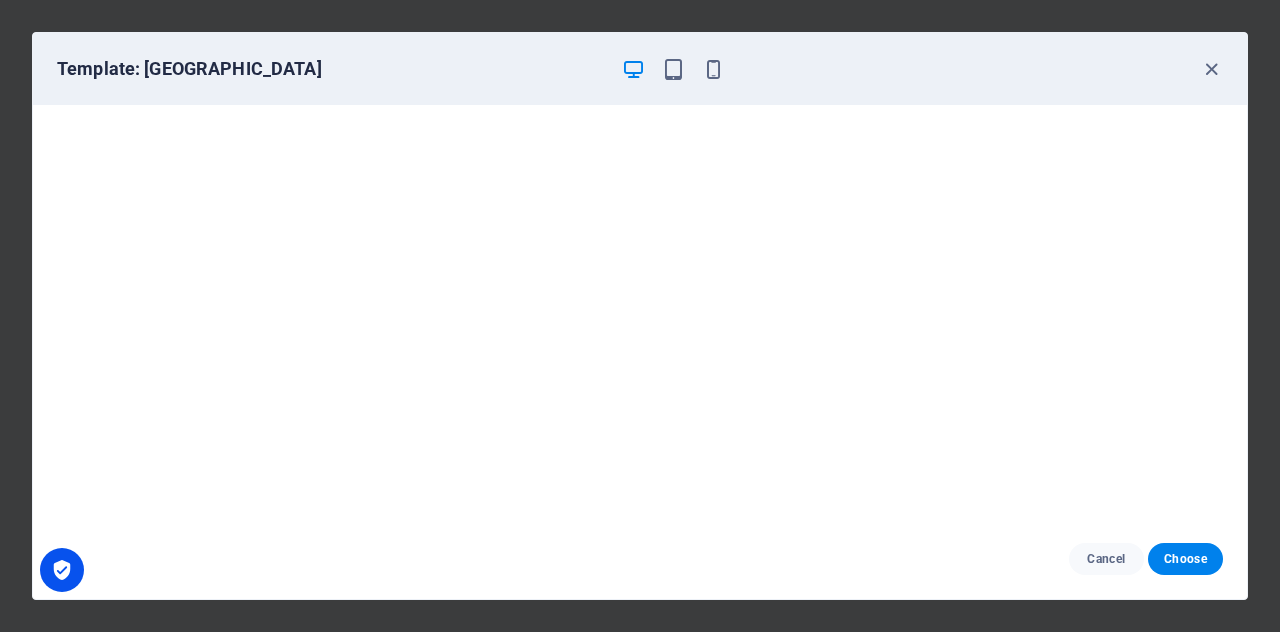 scroll, scrollTop: 4, scrollLeft: 0, axis: vertical 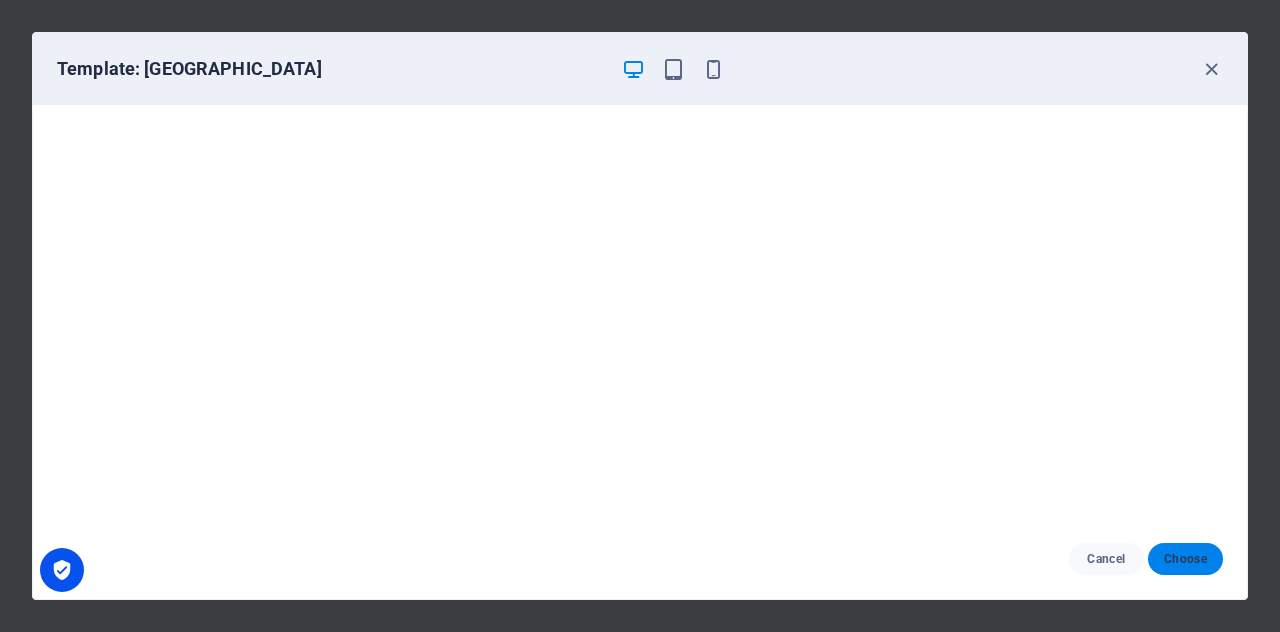 click on "Choose" at bounding box center [1185, 559] 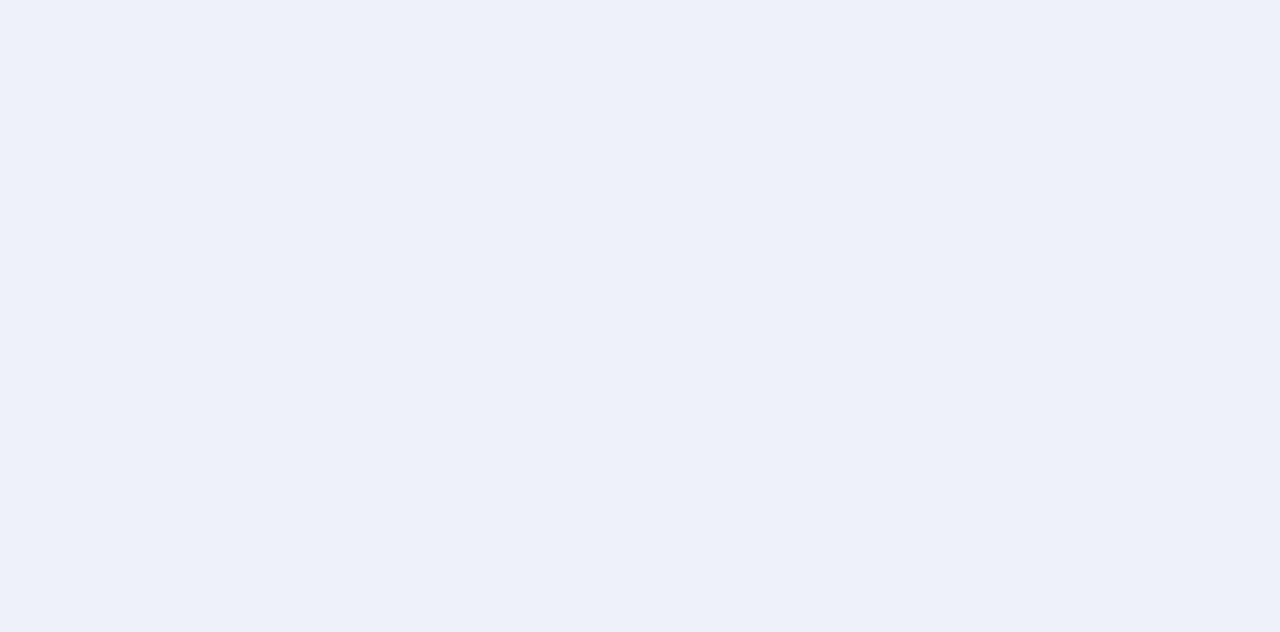 scroll, scrollTop: 0, scrollLeft: 0, axis: both 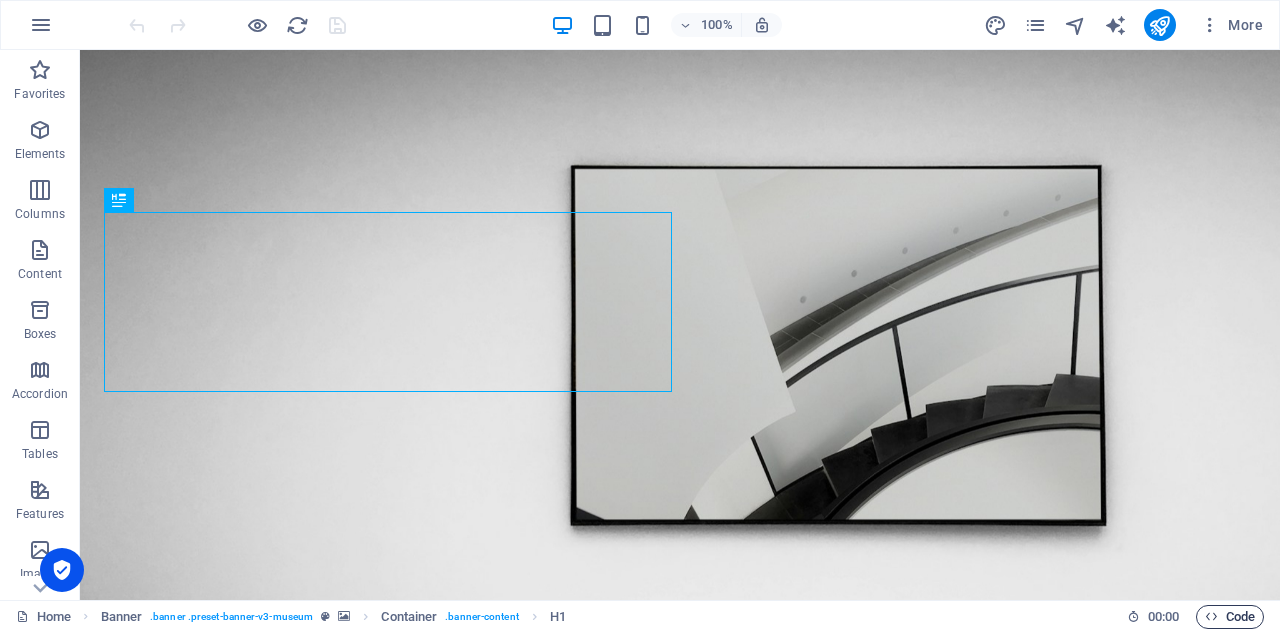 click on "Code" at bounding box center [1230, 617] 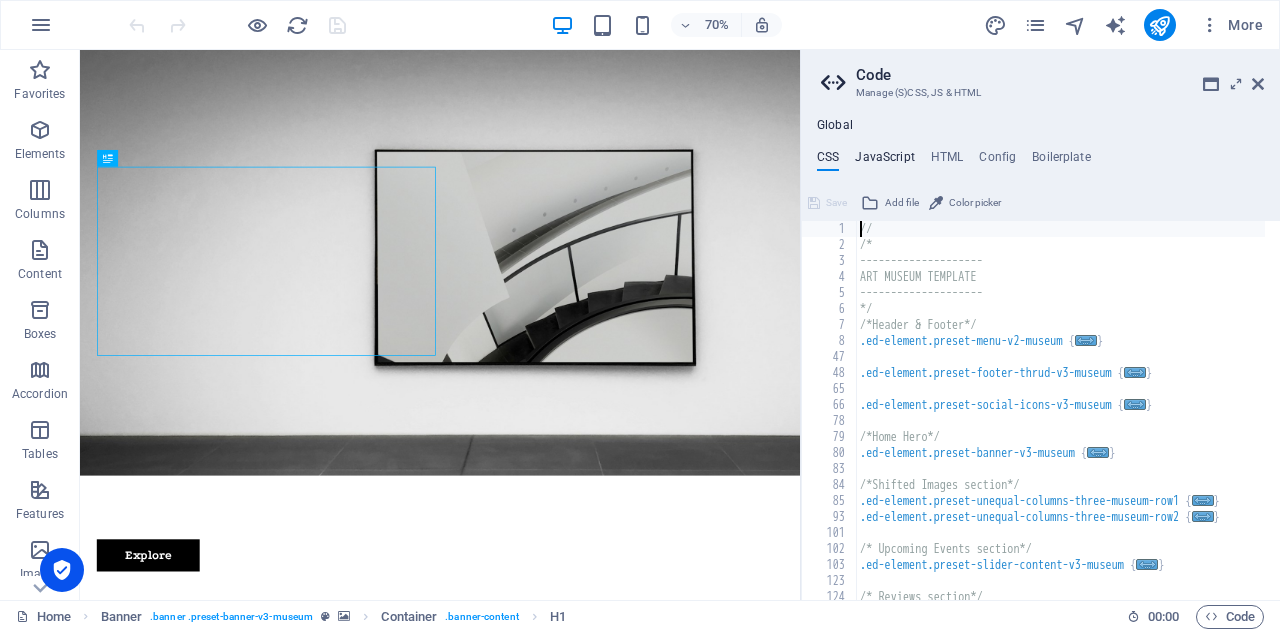 click on "JavaScript" at bounding box center (884, 161) 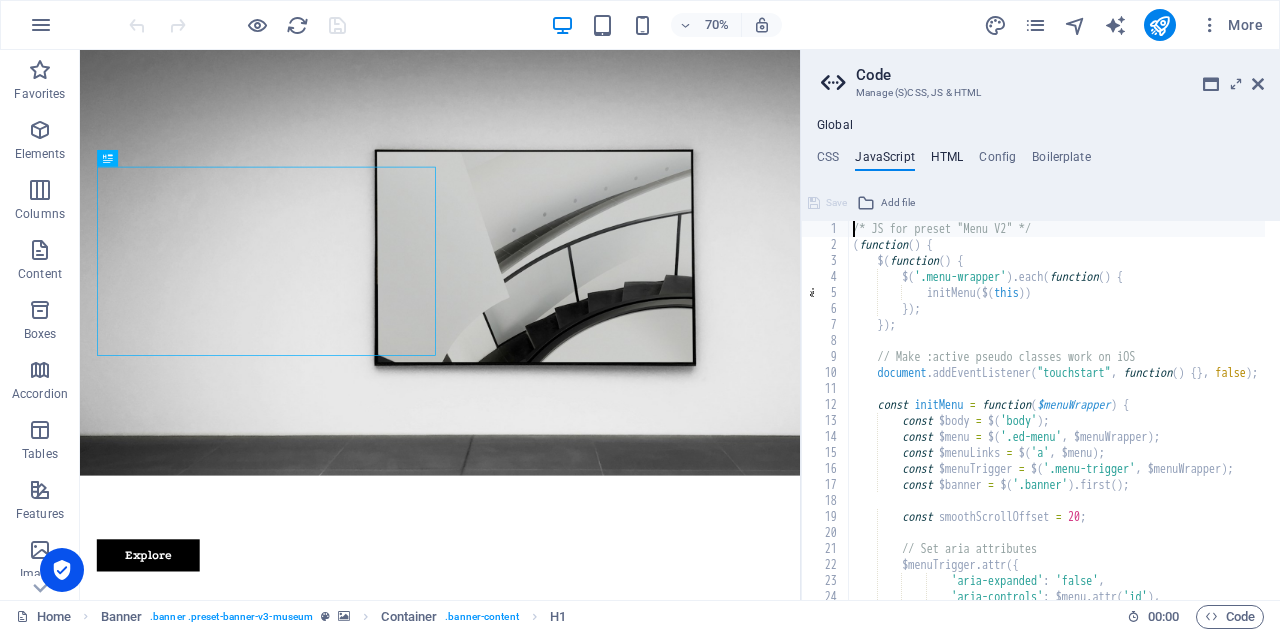 click on "HTML" at bounding box center [947, 161] 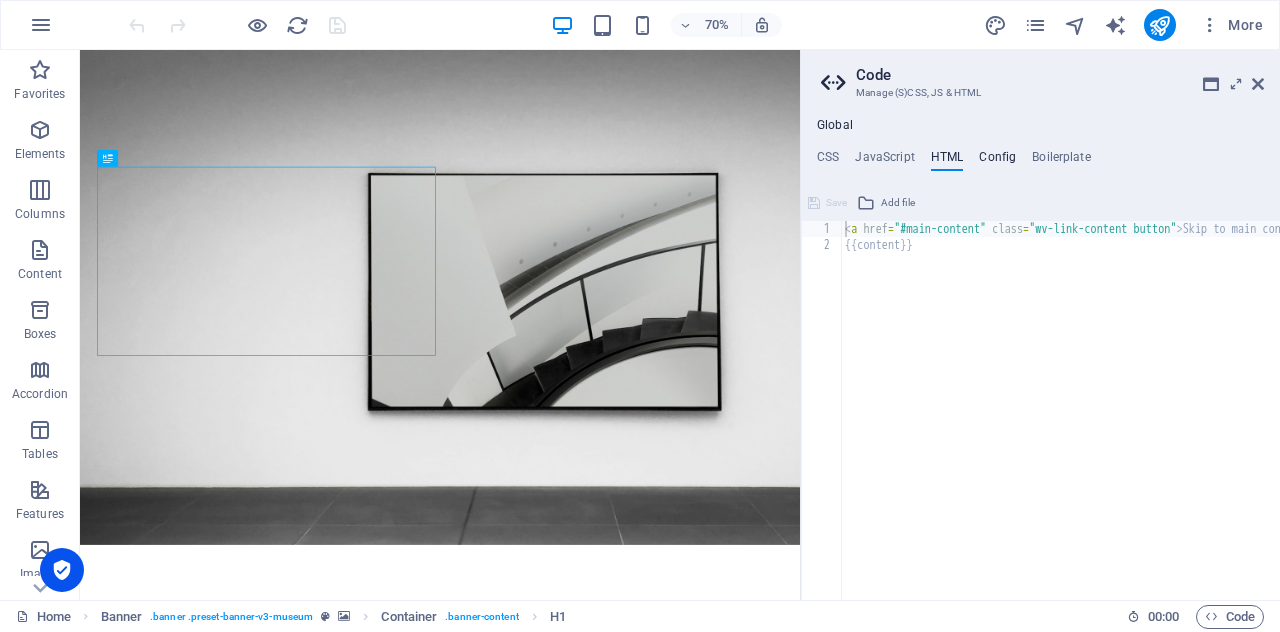 click on "Config" at bounding box center (997, 161) 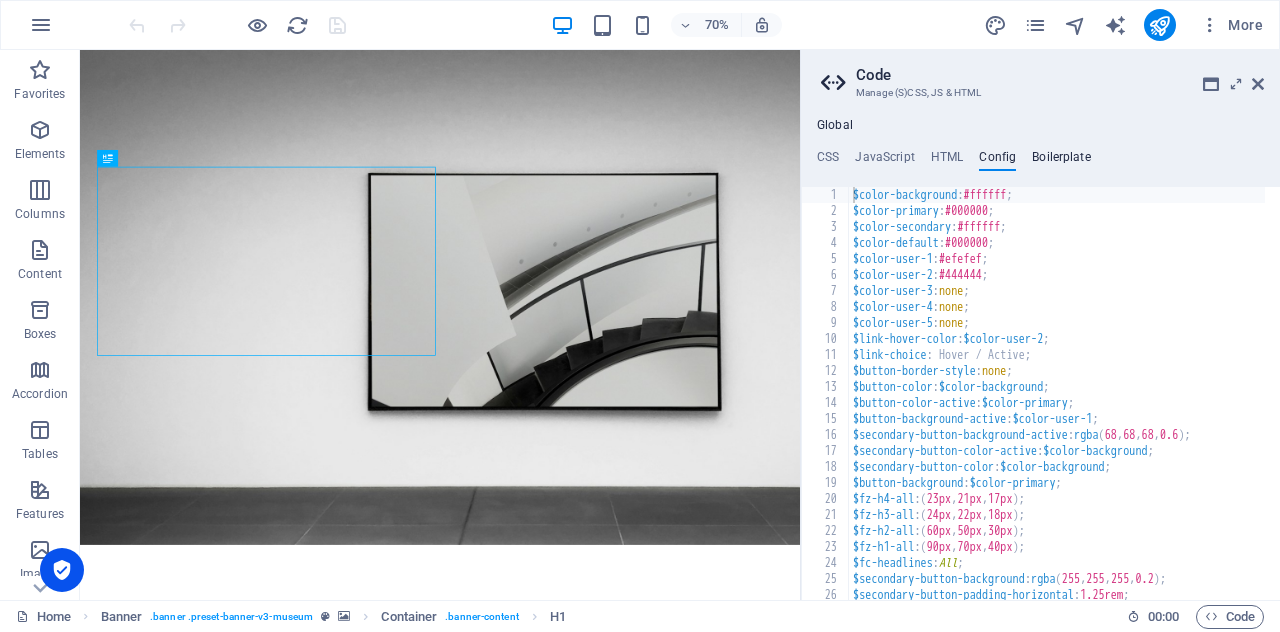 click on "Boilerplate" at bounding box center [1061, 161] 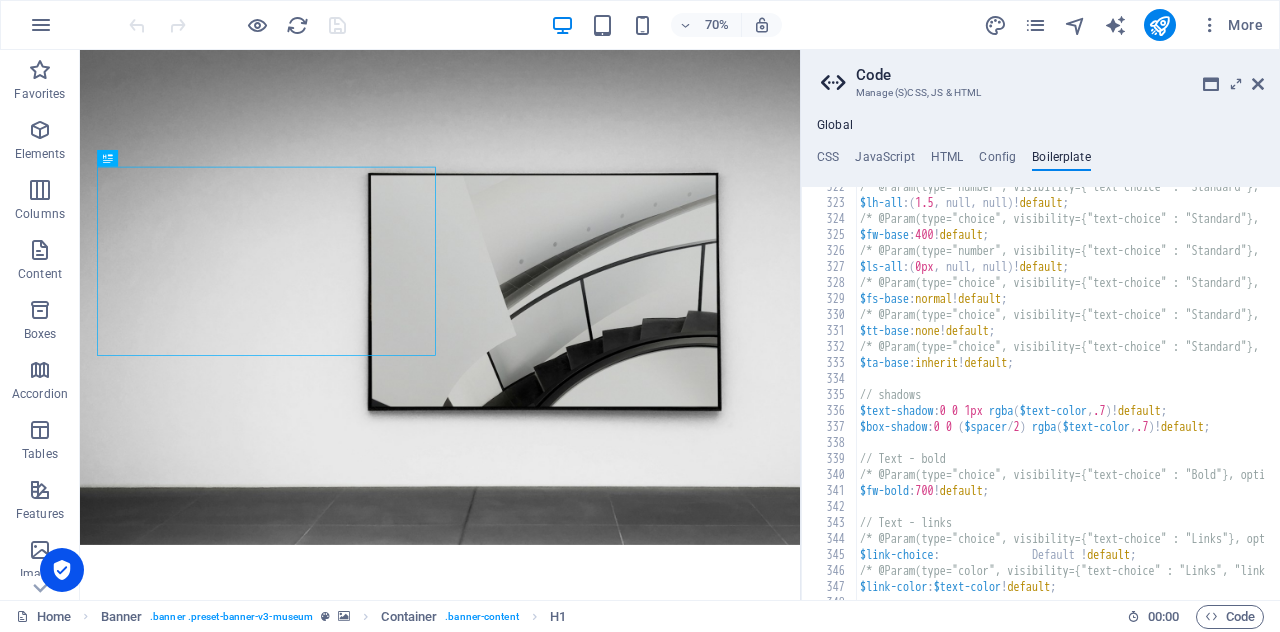 scroll, scrollTop: 2650, scrollLeft: 0, axis: vertical 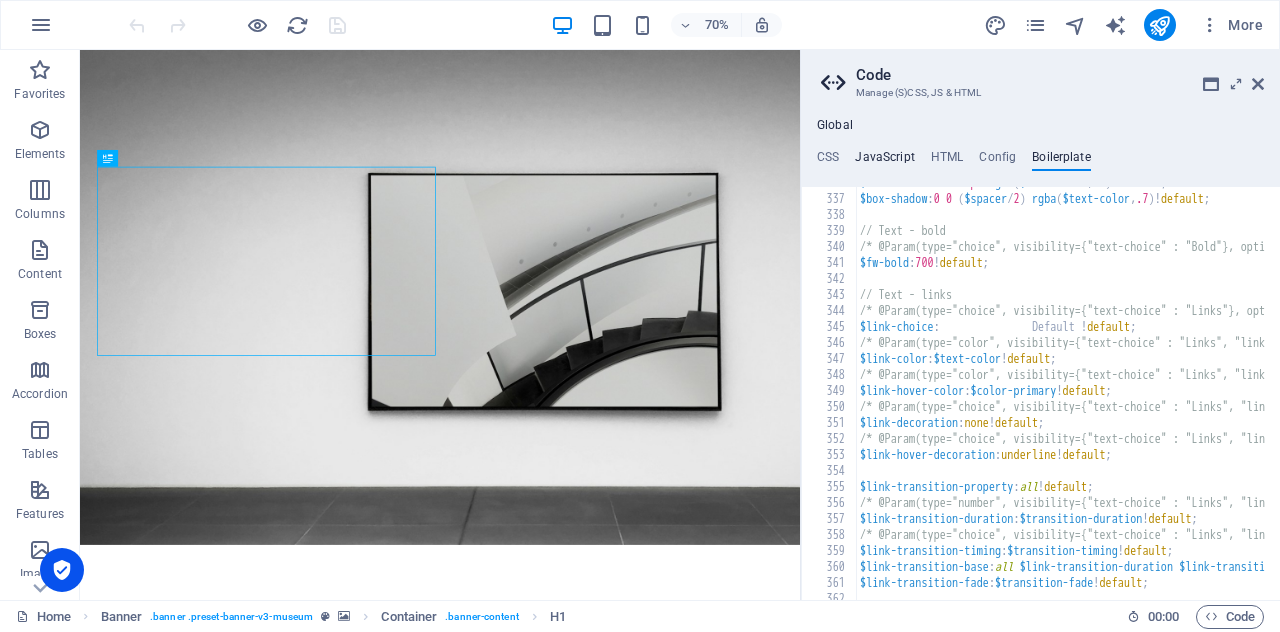 click on "JavaScript" at bounding box center [884, 161] 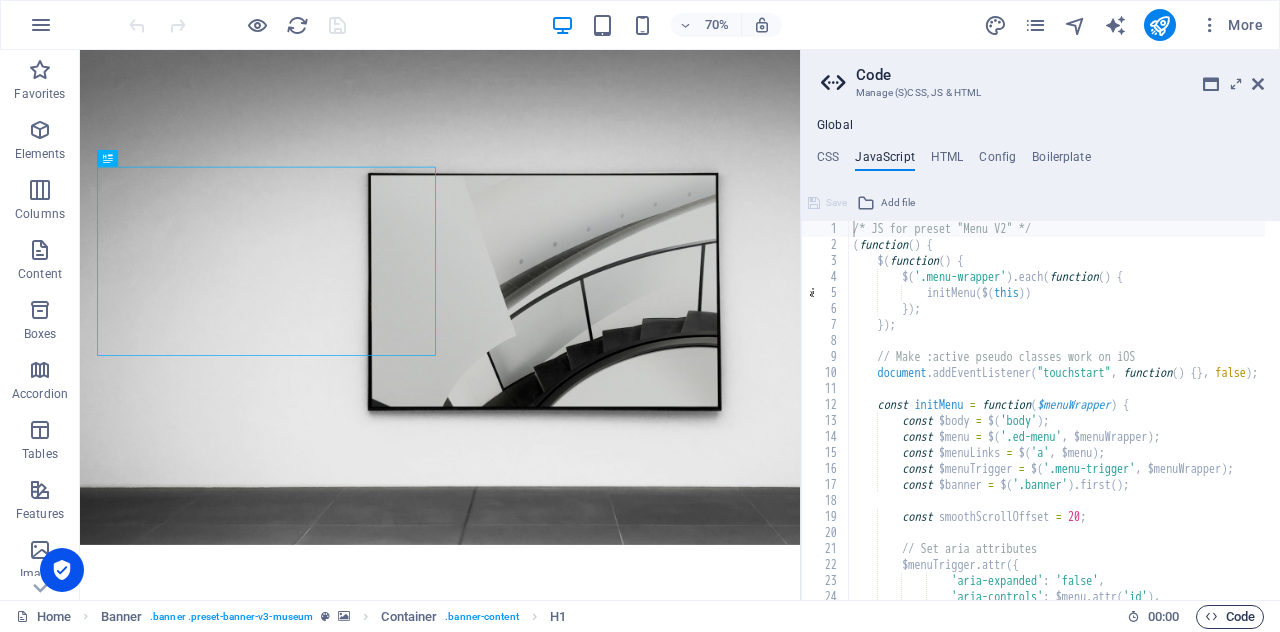 click on "Code" at bounding box center (1230, 617) 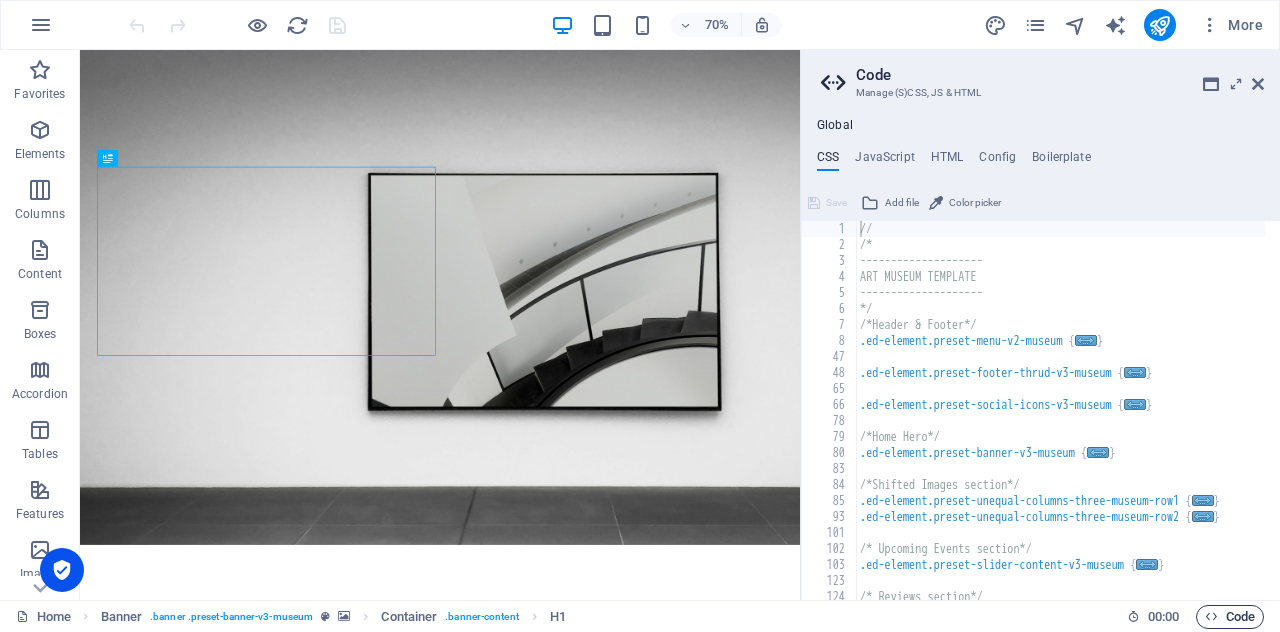 click on "Code" at bounding box center (1230, 617) 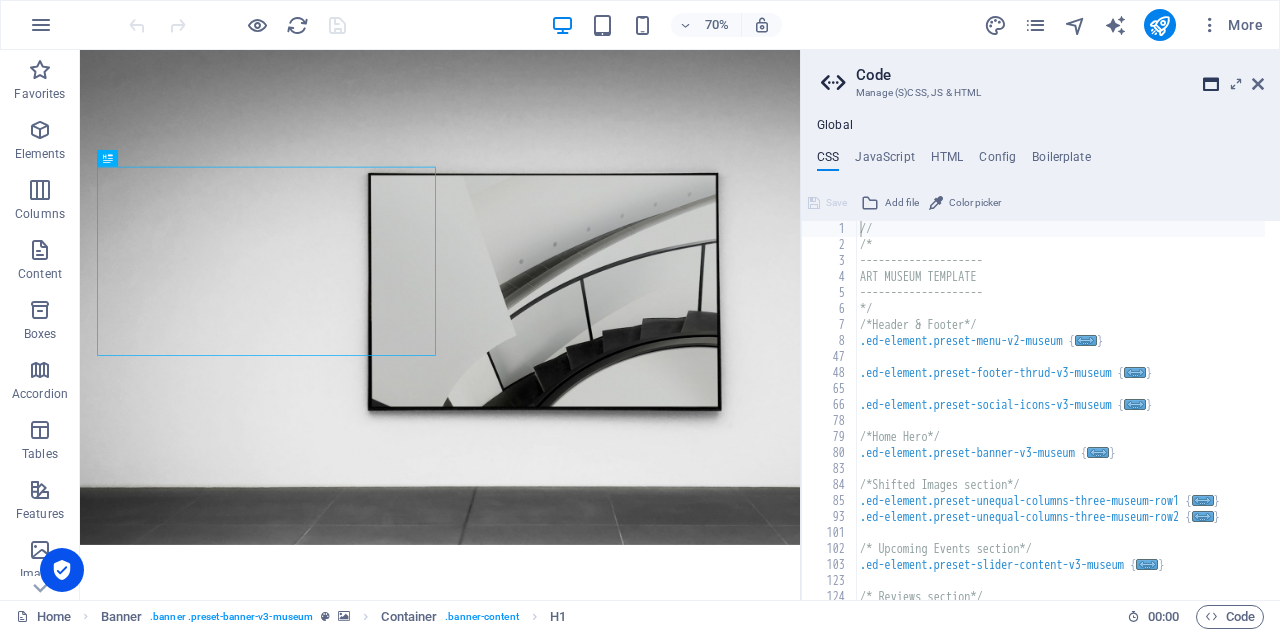 click at bounding box center (1211, 84) 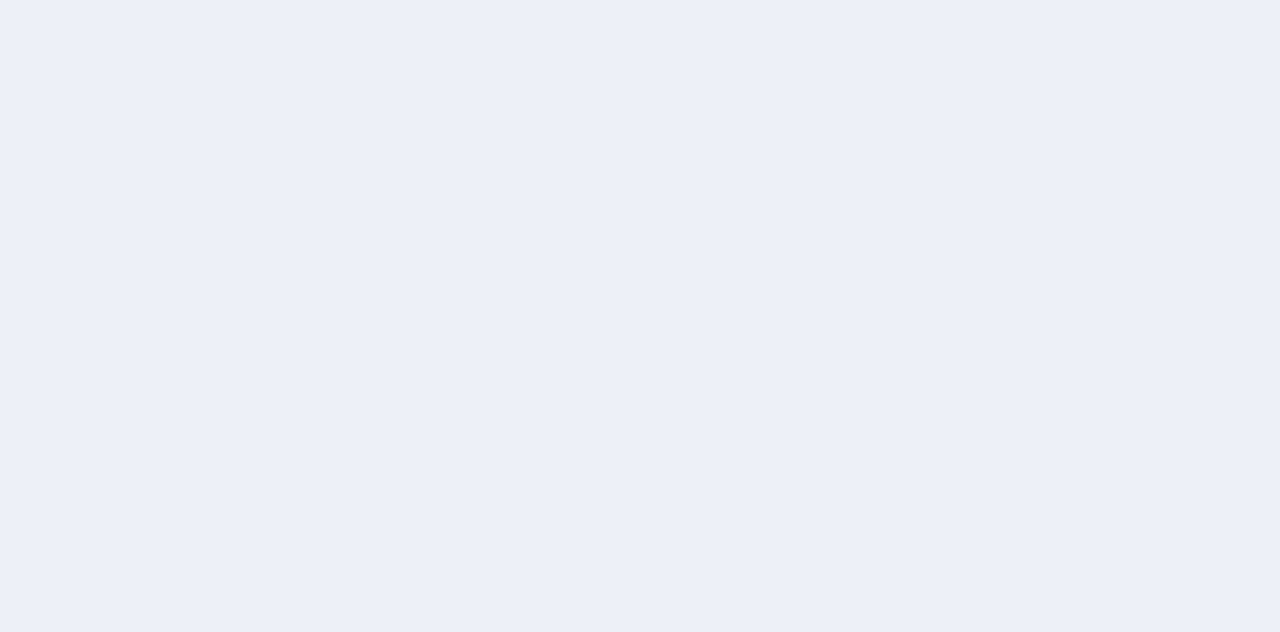 scroll, scrollTop: 0, scrollLeft: 0, axis: both 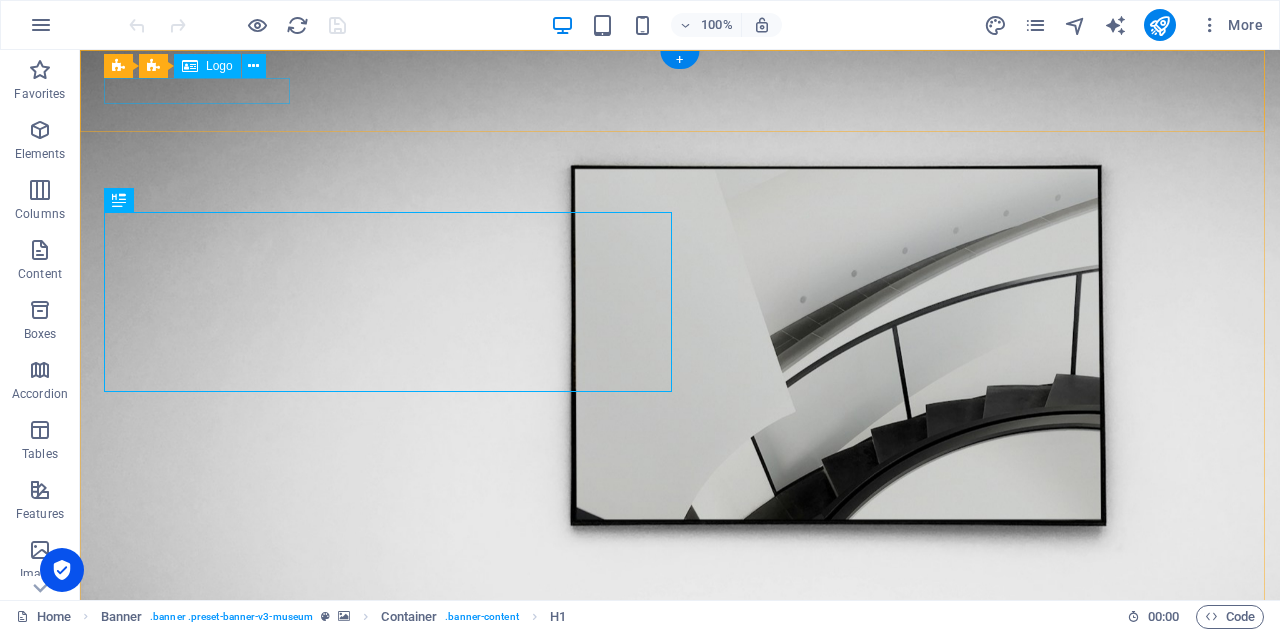 click at bounding box center [680, 686] 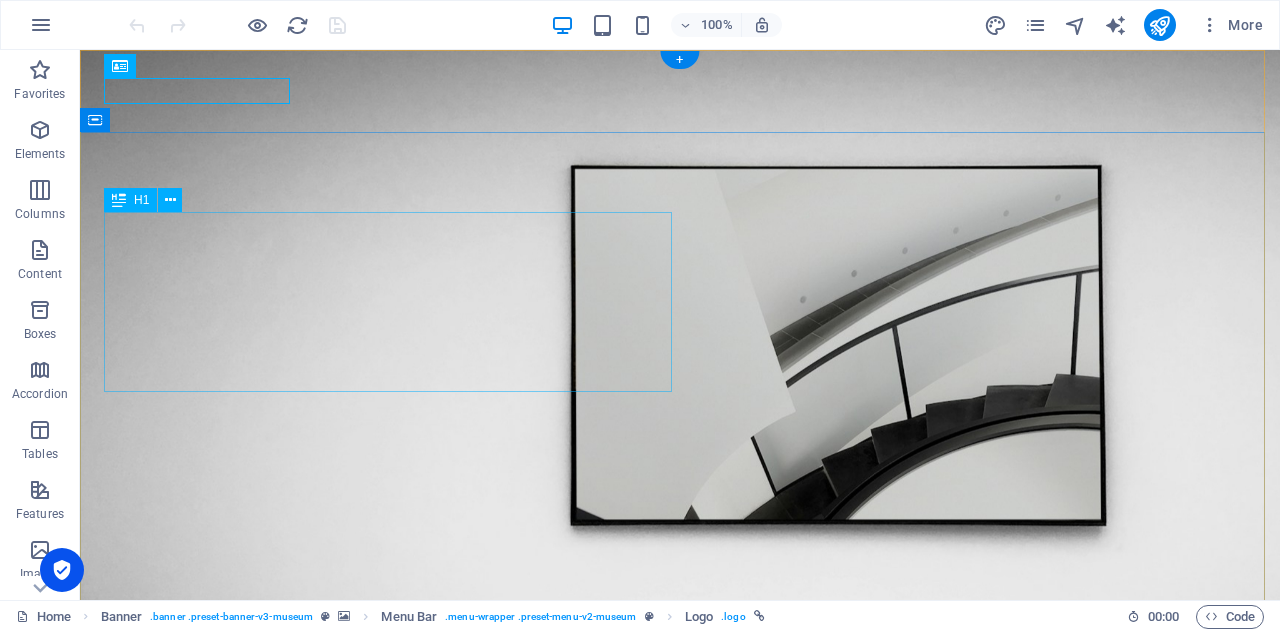 click on "The best art exhibitions" at bounding box center (680, 936) 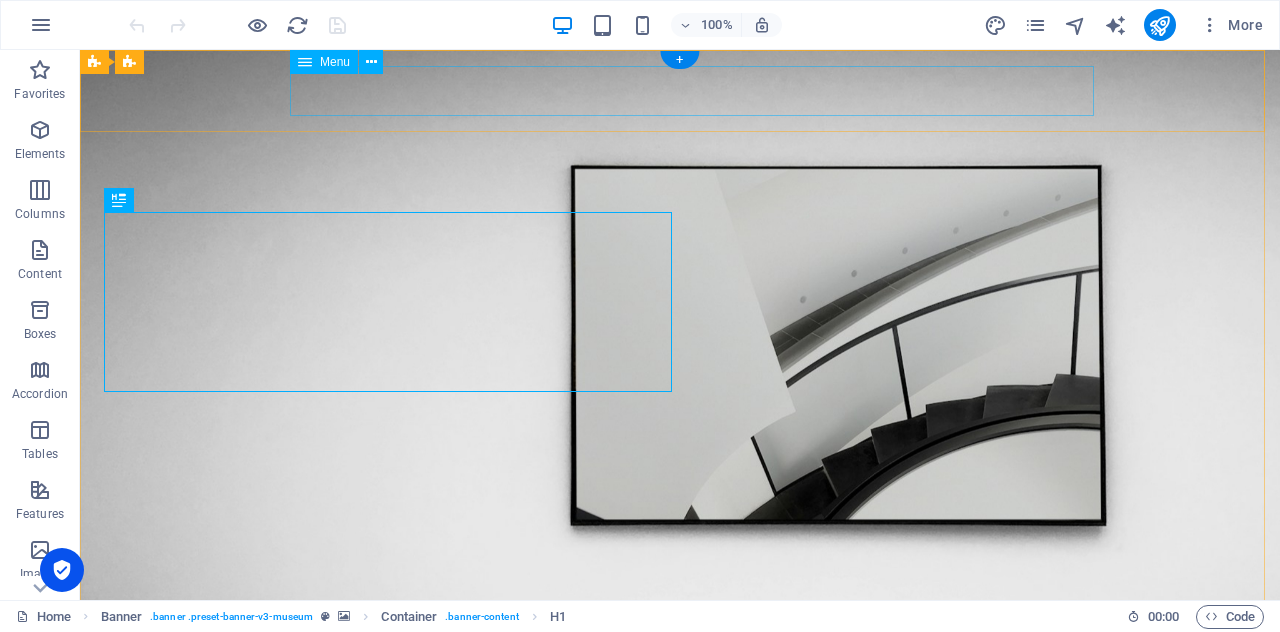 click on "About Us Exhibitions Events Contact" at bounding box center [680, 724] 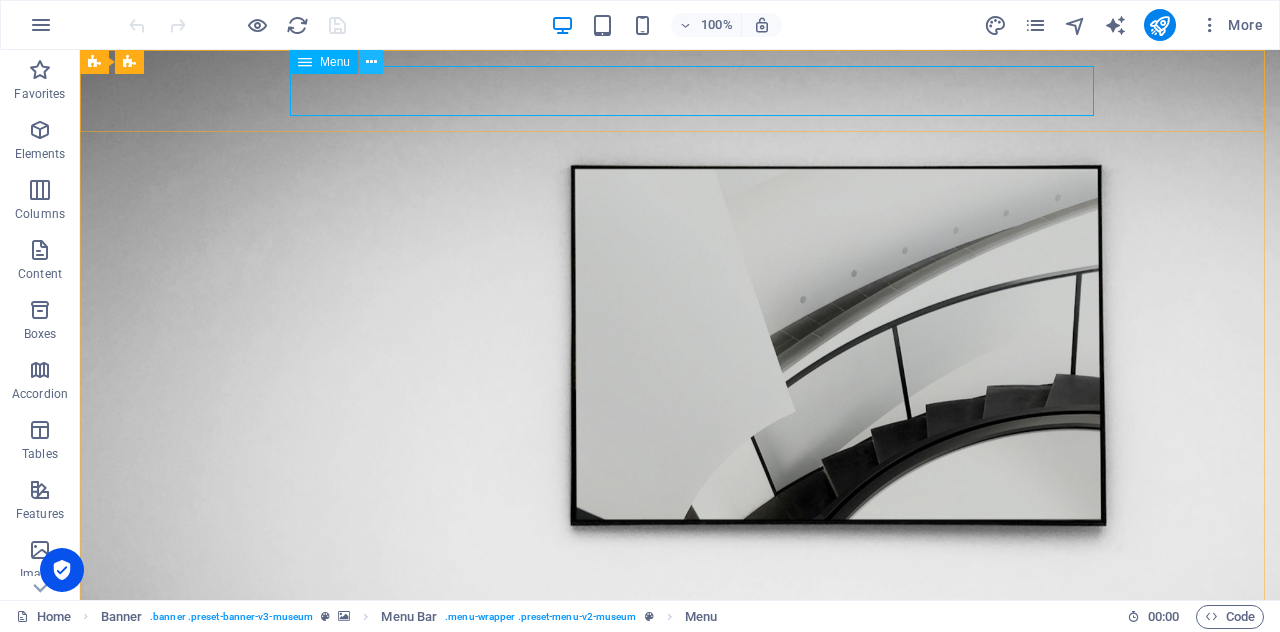 click at bounding box center (371, 62) 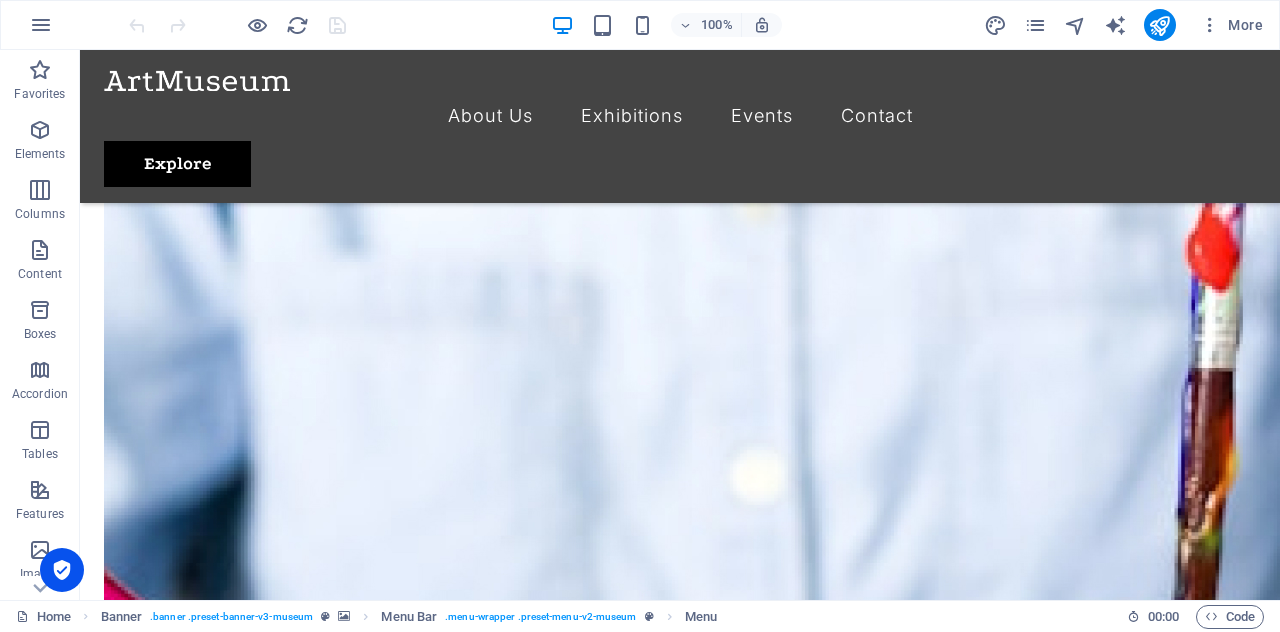 scroll, scrollTop: 0, scrollLeft: 0, axis: both 